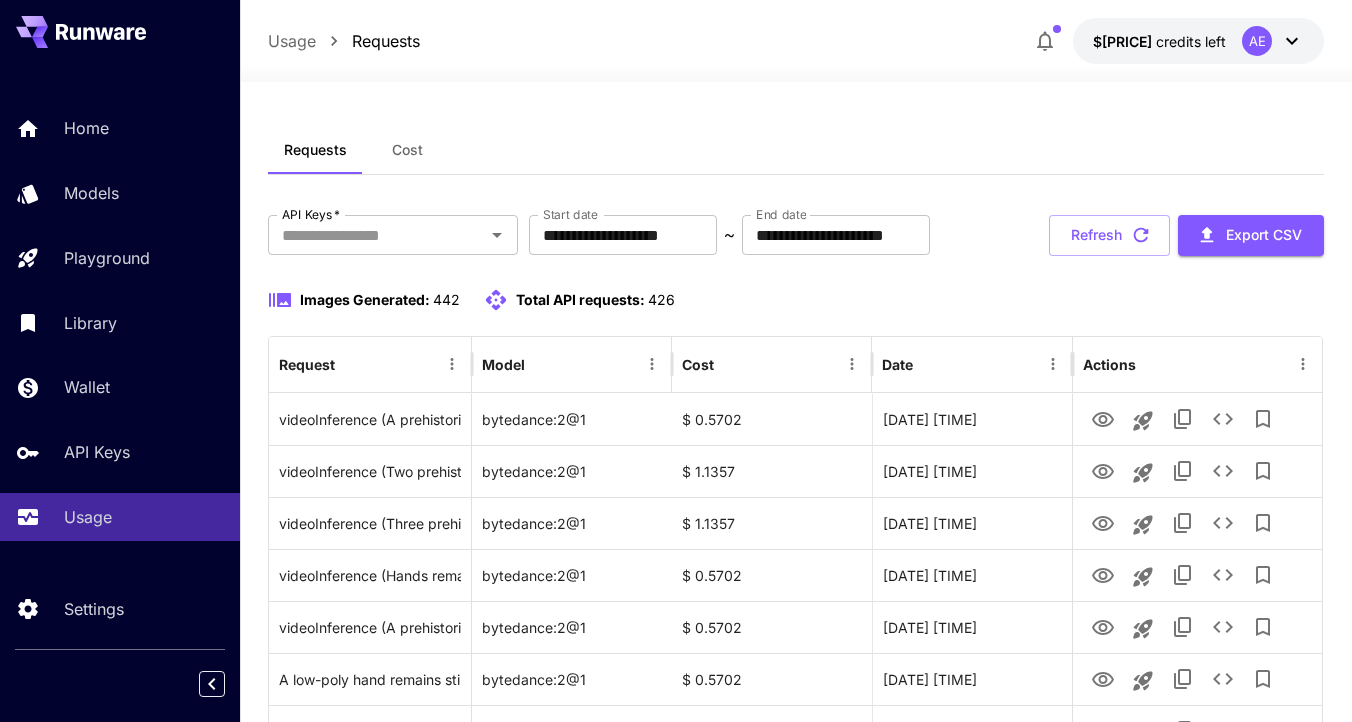 scroll, scrollTop: 0, scrollLeft: 0, axis: both 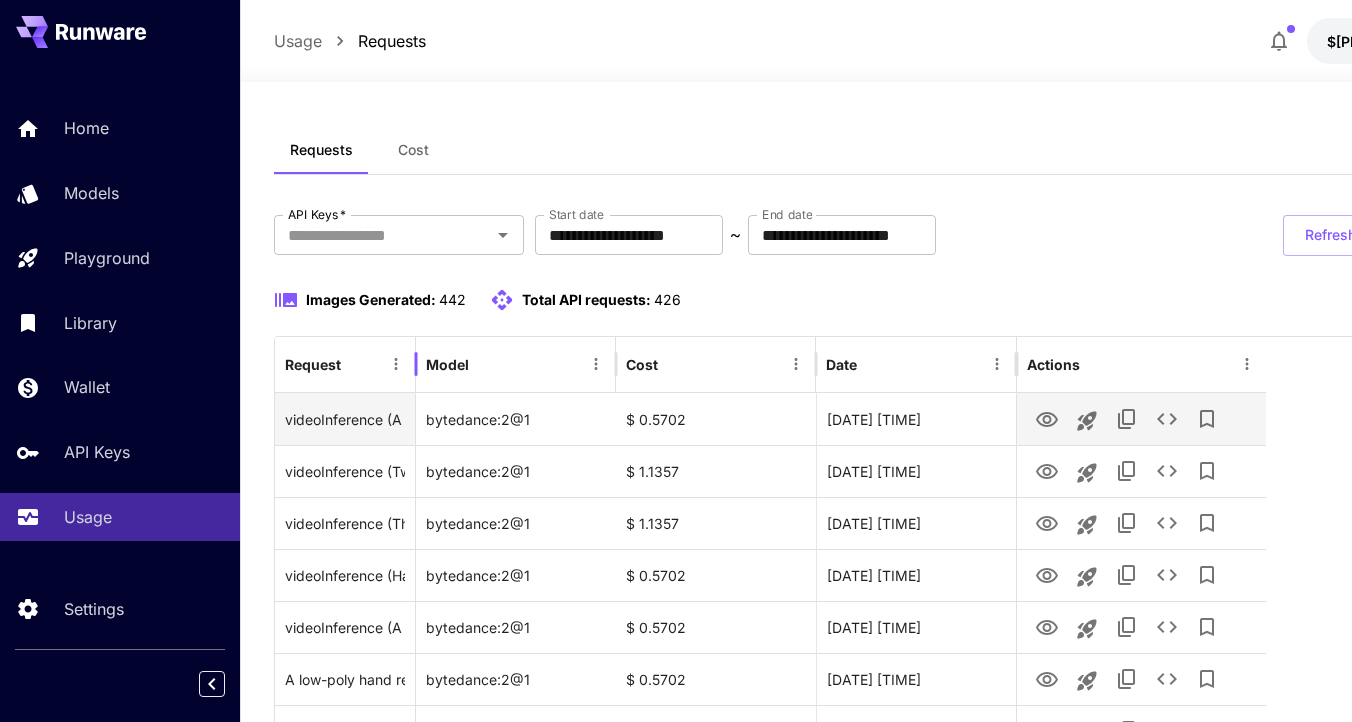 drag, startPoint x: 473, startPoint y: 371, endPoint x: 986, endPoint y: 429, distance: 516.2684 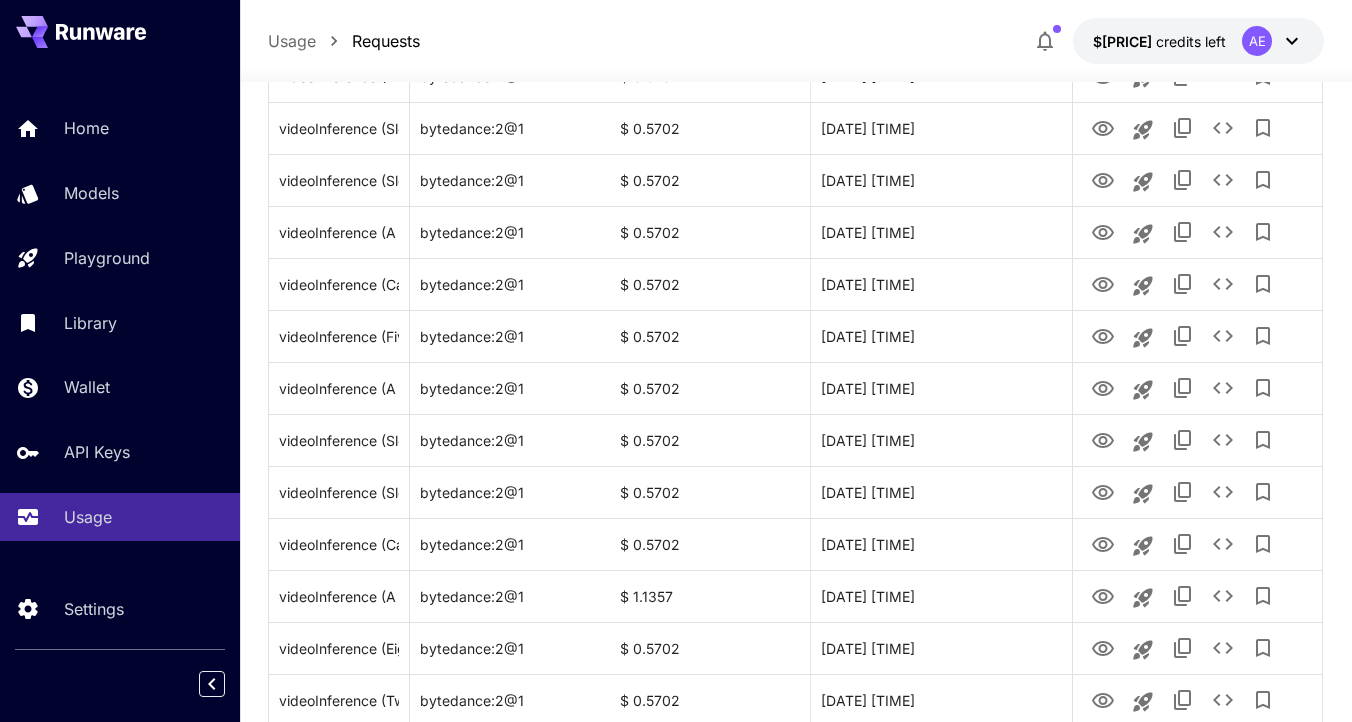 scroll, scrollTop: 4984, scrollLeft: 0, axis: vertical 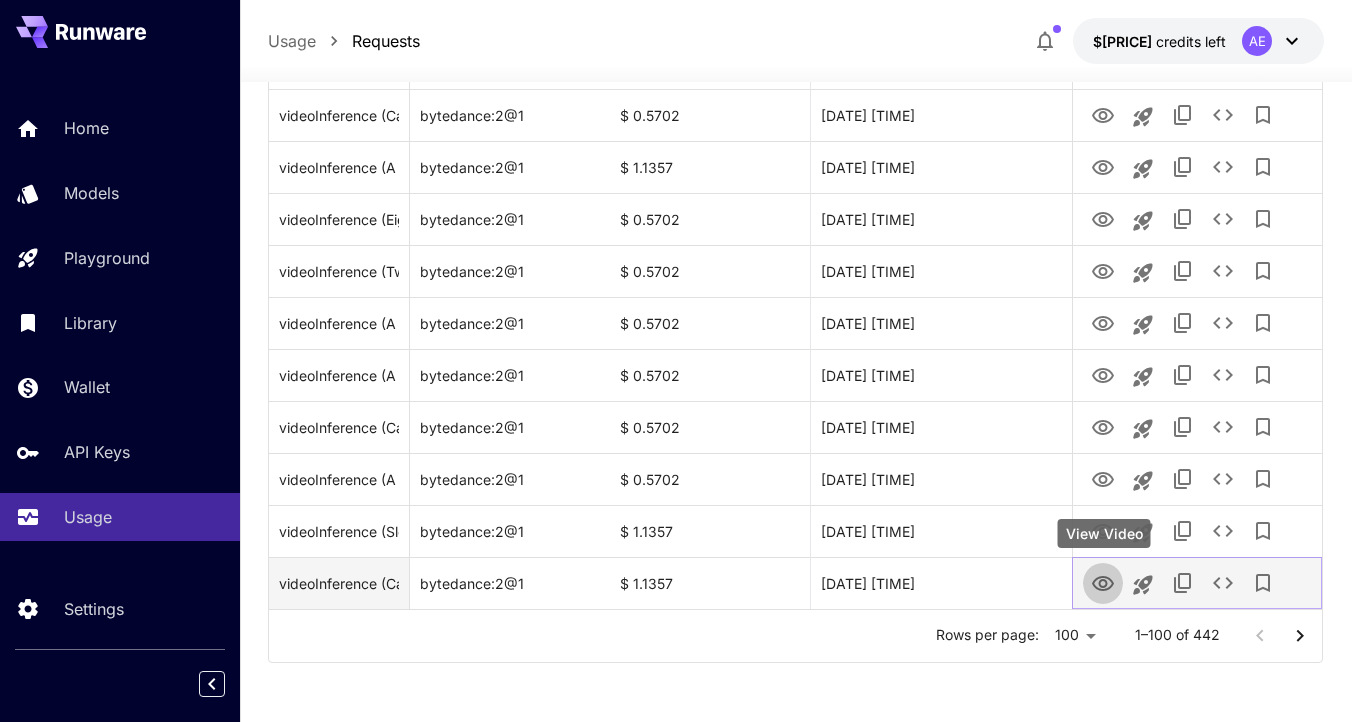 click 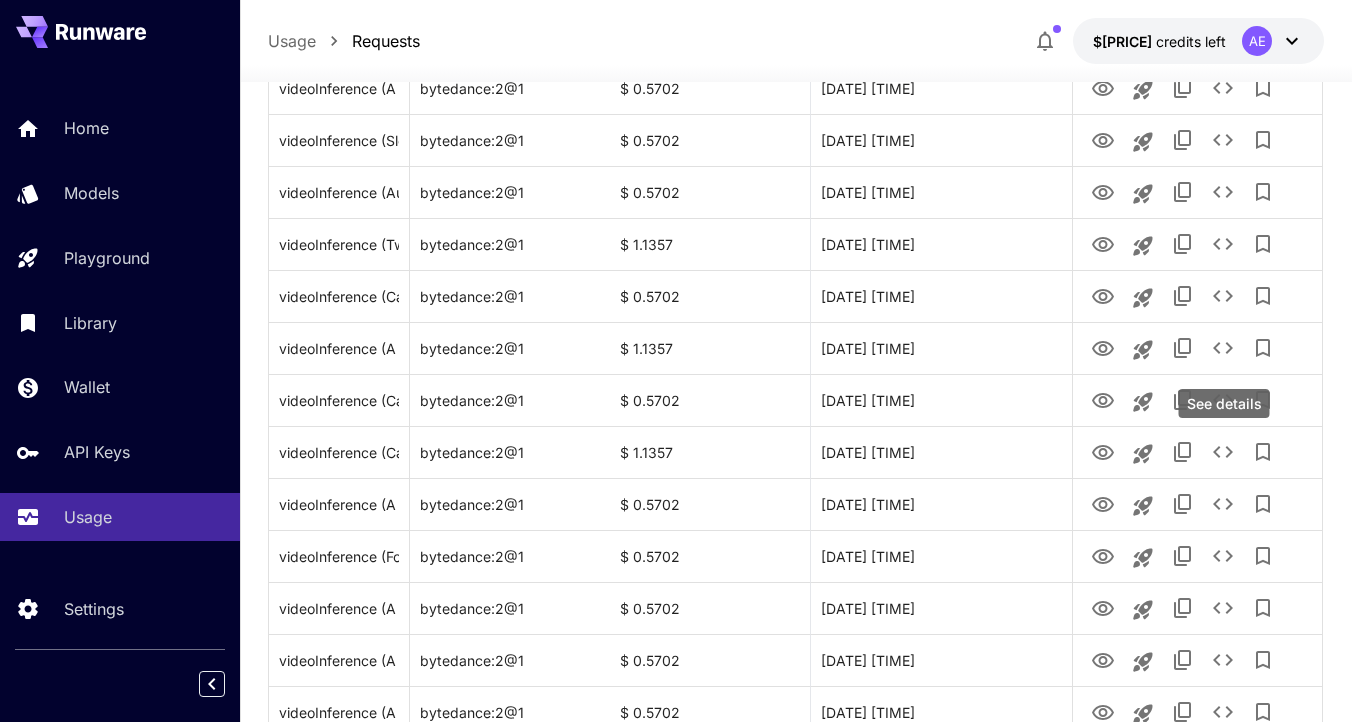 scroll, scrollTop: 3743, scrollLeft: 0, axis: vertical 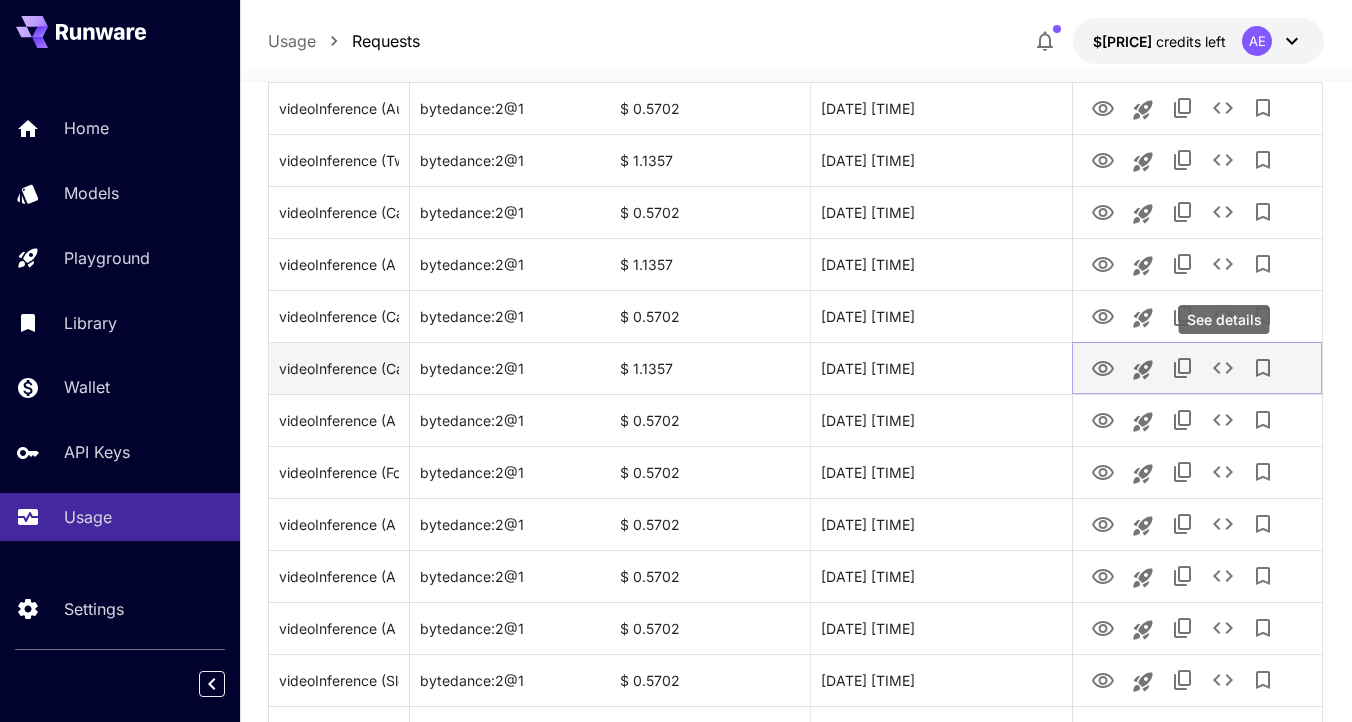 click 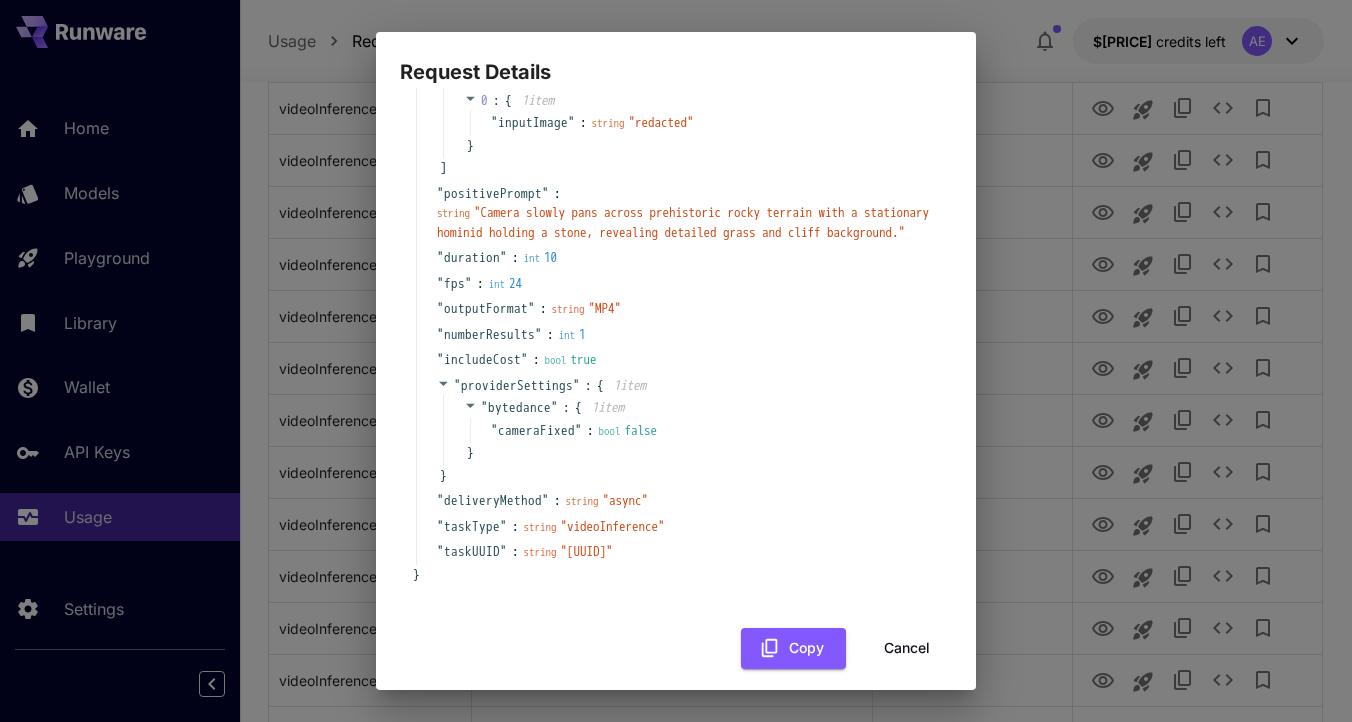 scroll, scrollTop: 138, scrollLeft: 0, axis: vertical 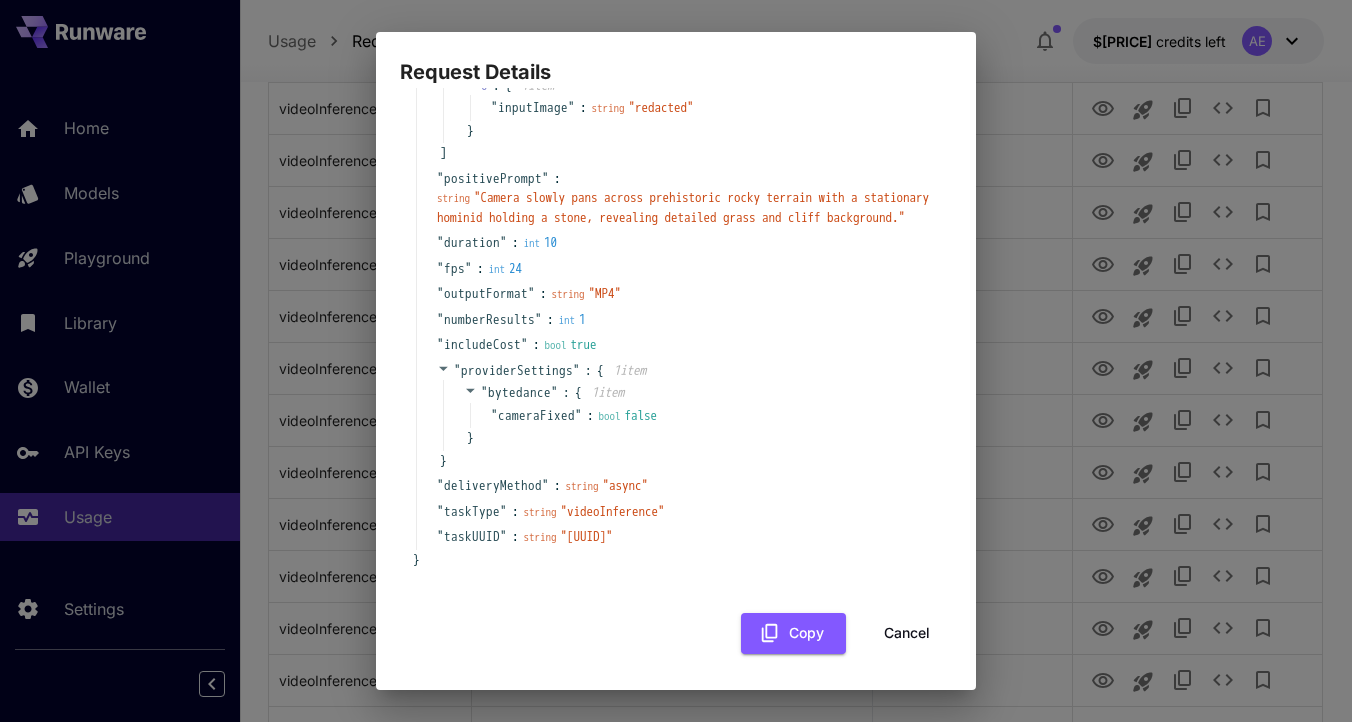 drag, startPoint x: 593, startPoint y: 537, endPoint x: 798, endPoint y: 555, distance: 205.78873 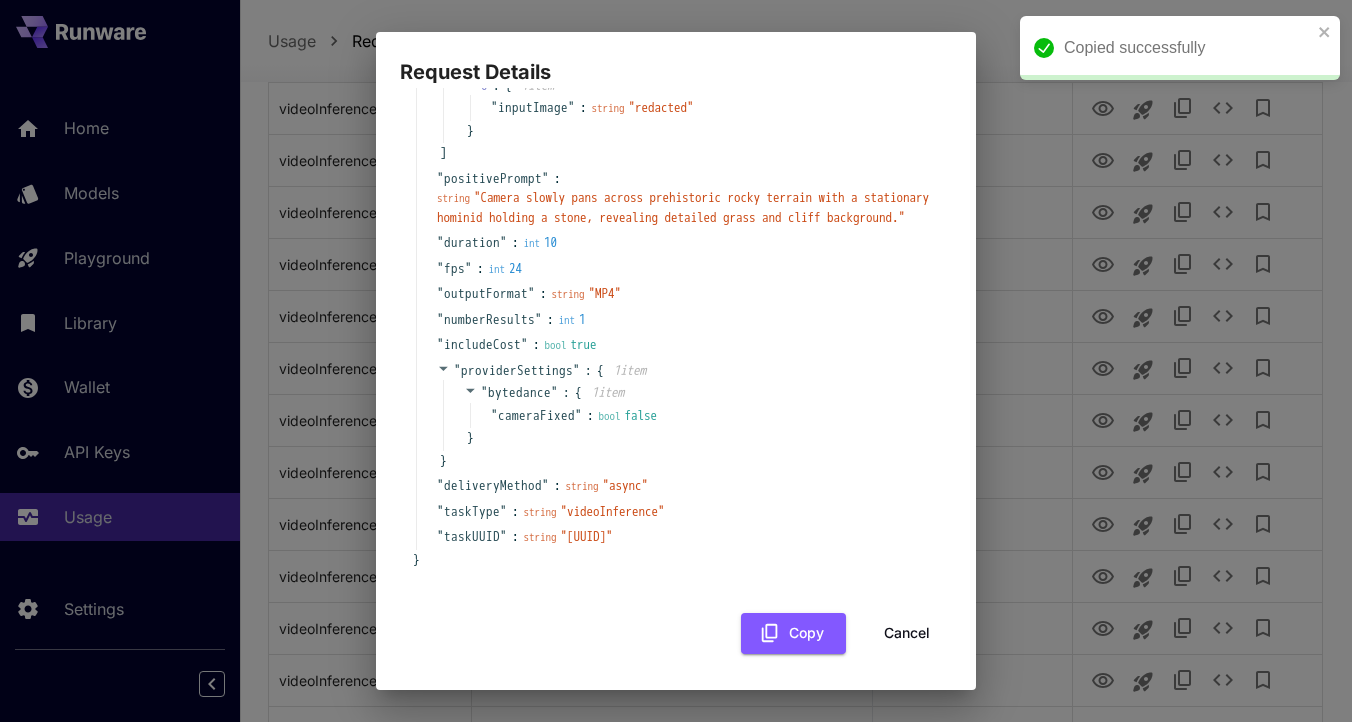 copy on "[UUID]" 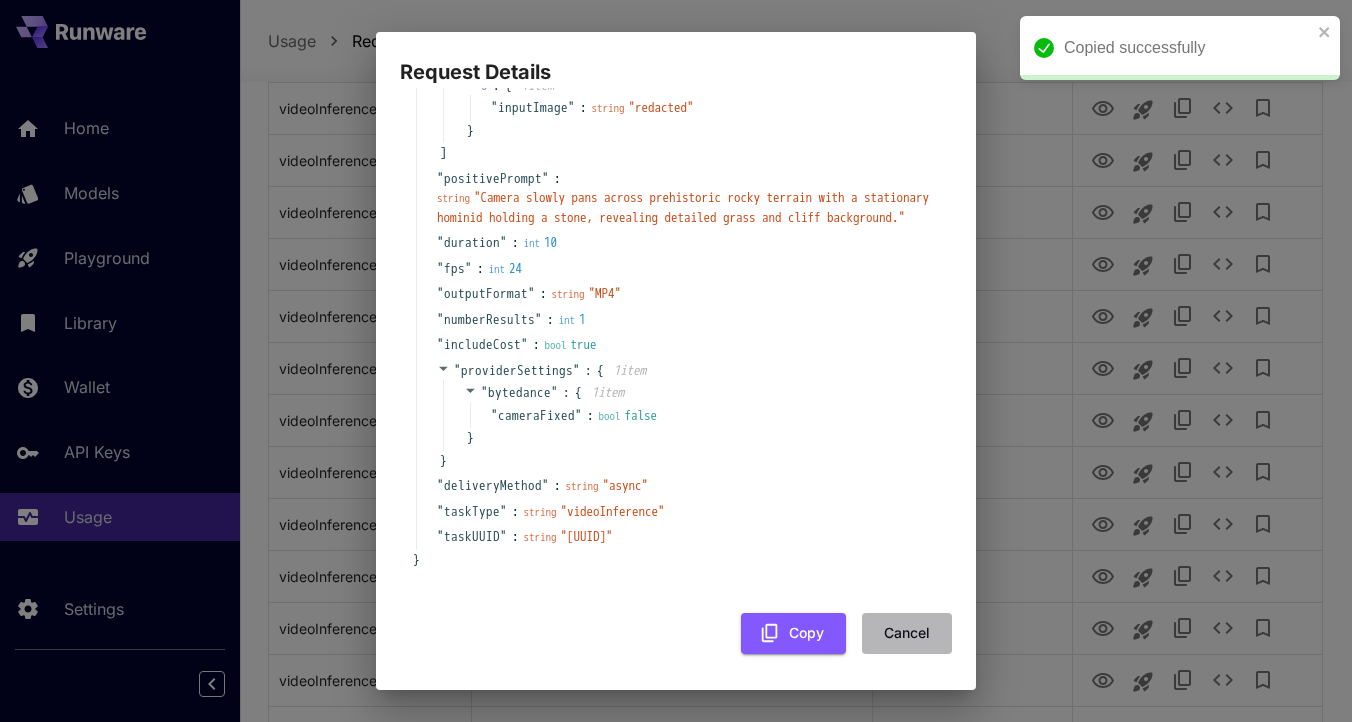 click on "Cancel" at bounding box center [907, 633] 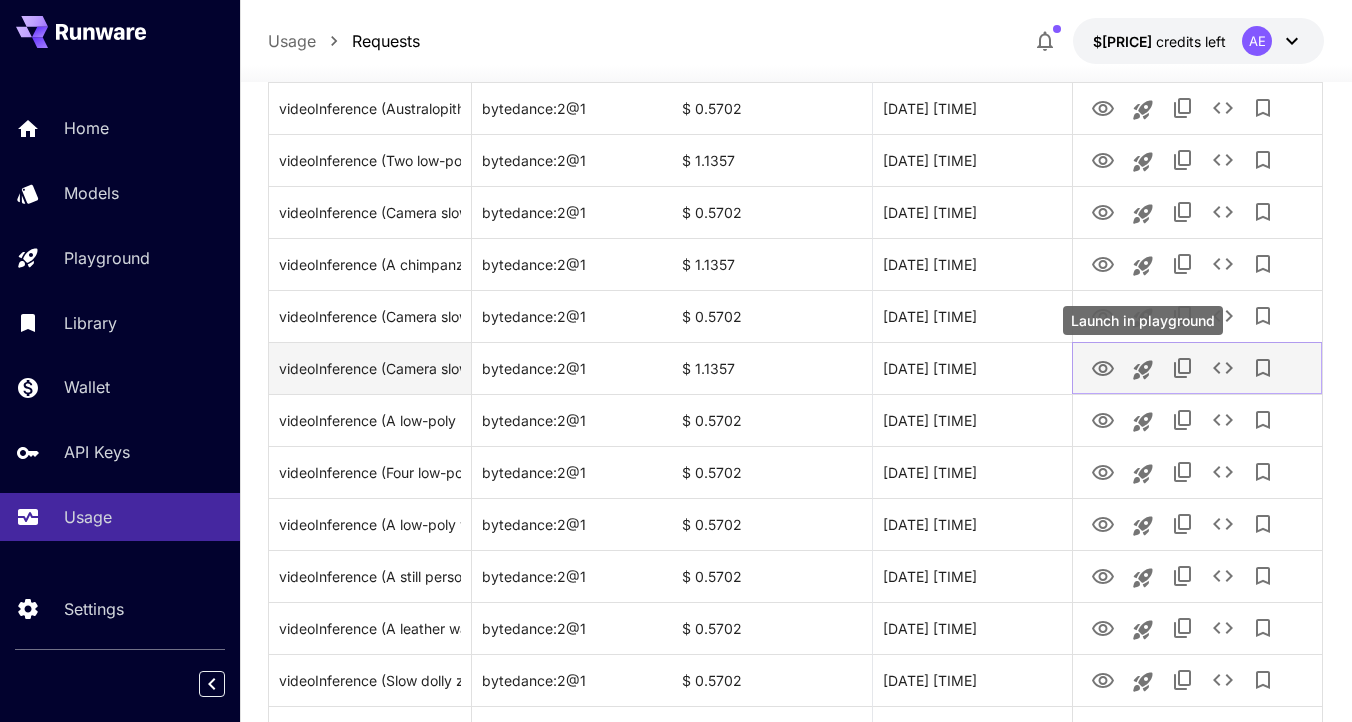 click 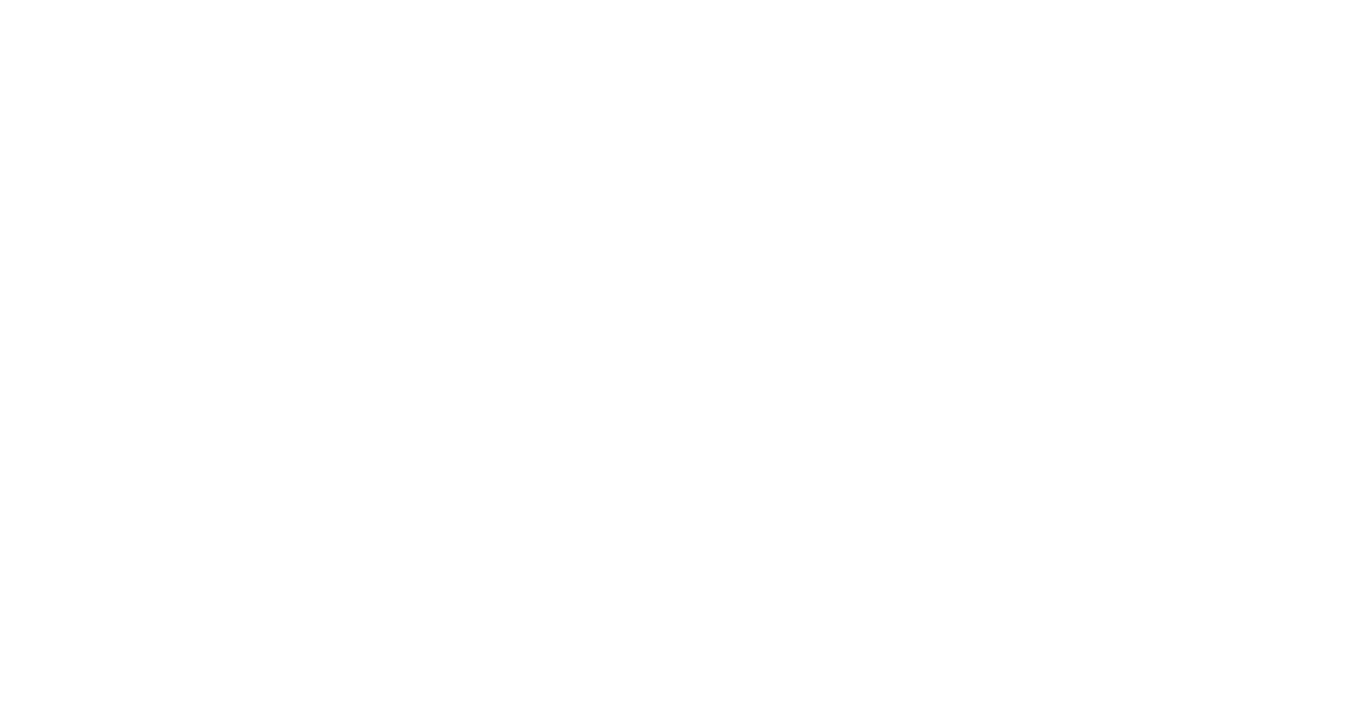 scroll, scrollTop: 0, scrollLeft: 0, axis: both 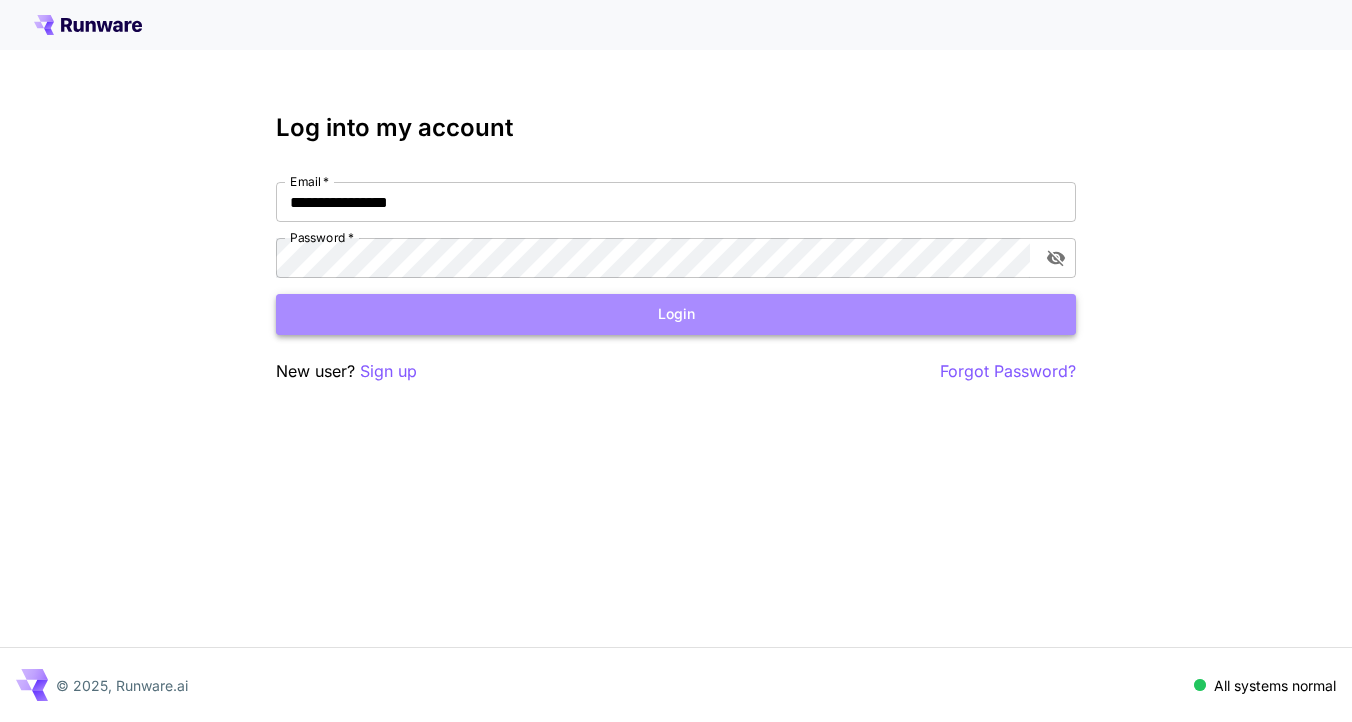 click on "Login" at bounding box center [676, 314] 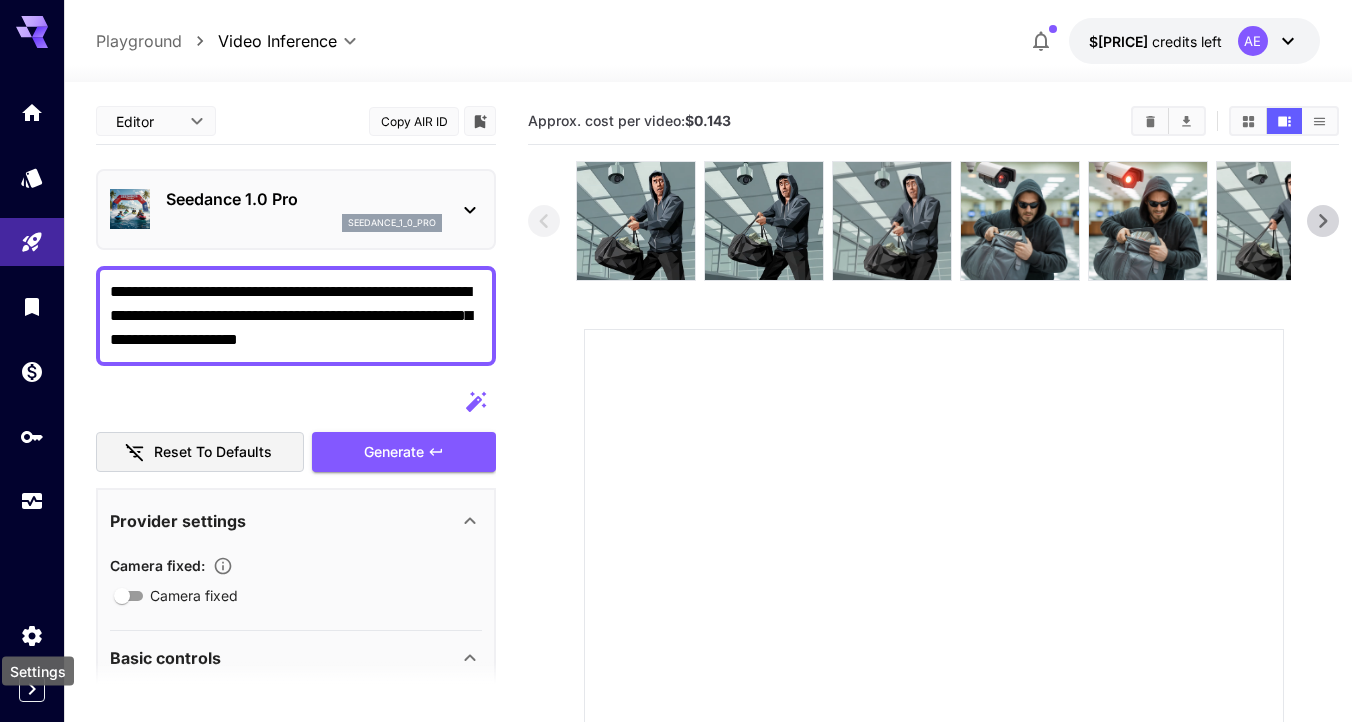 click on "Settings" at bounding box center [38, 671] 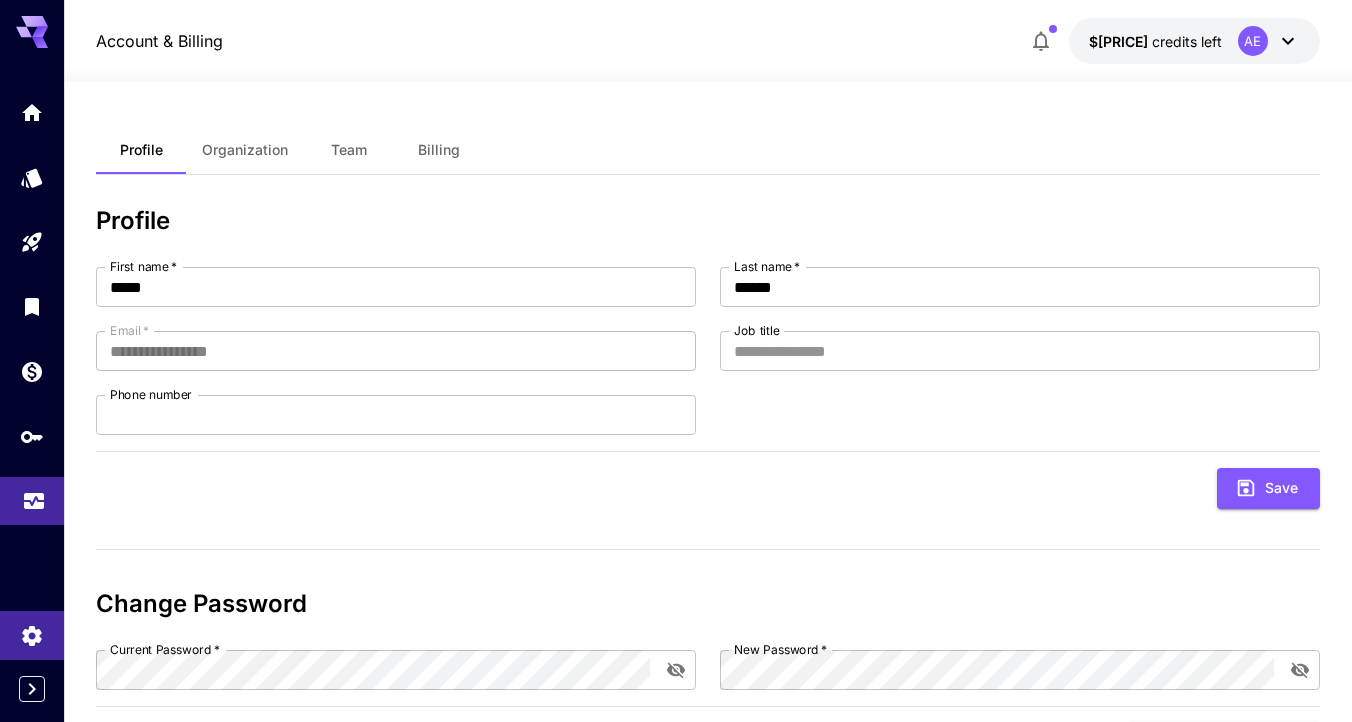click 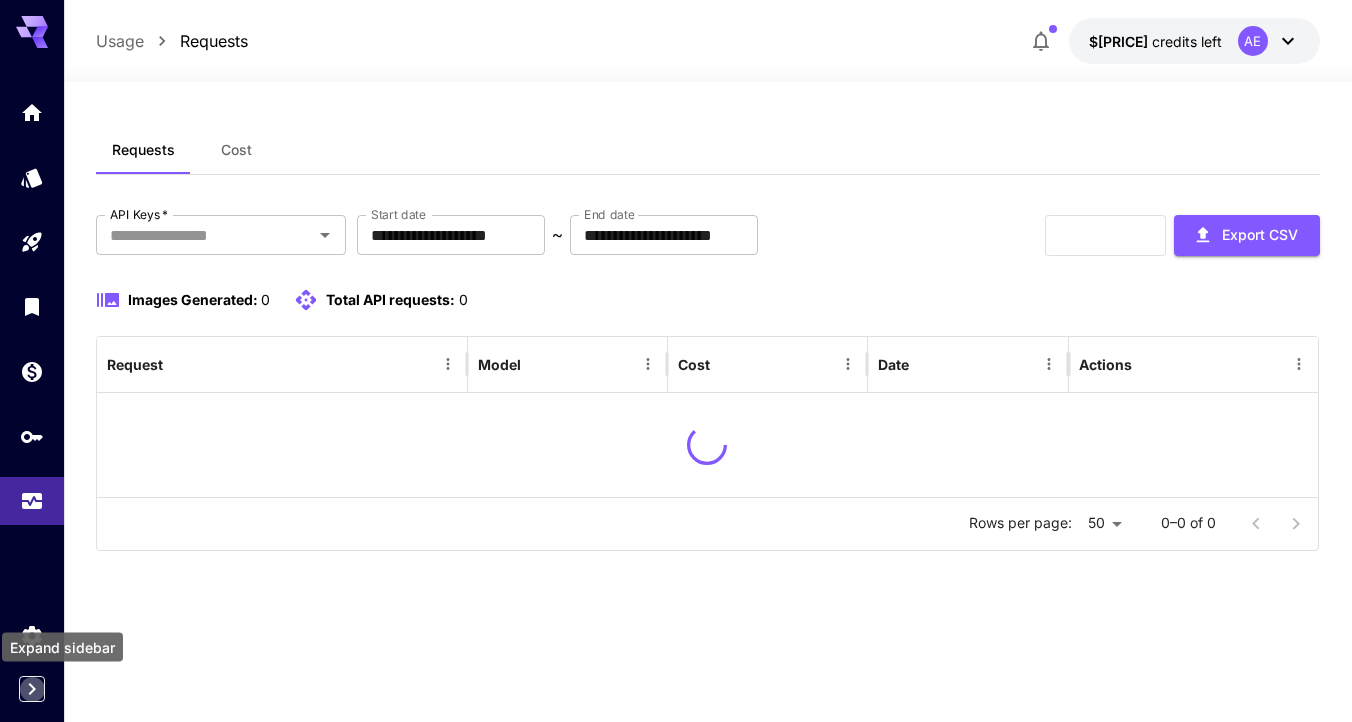 click 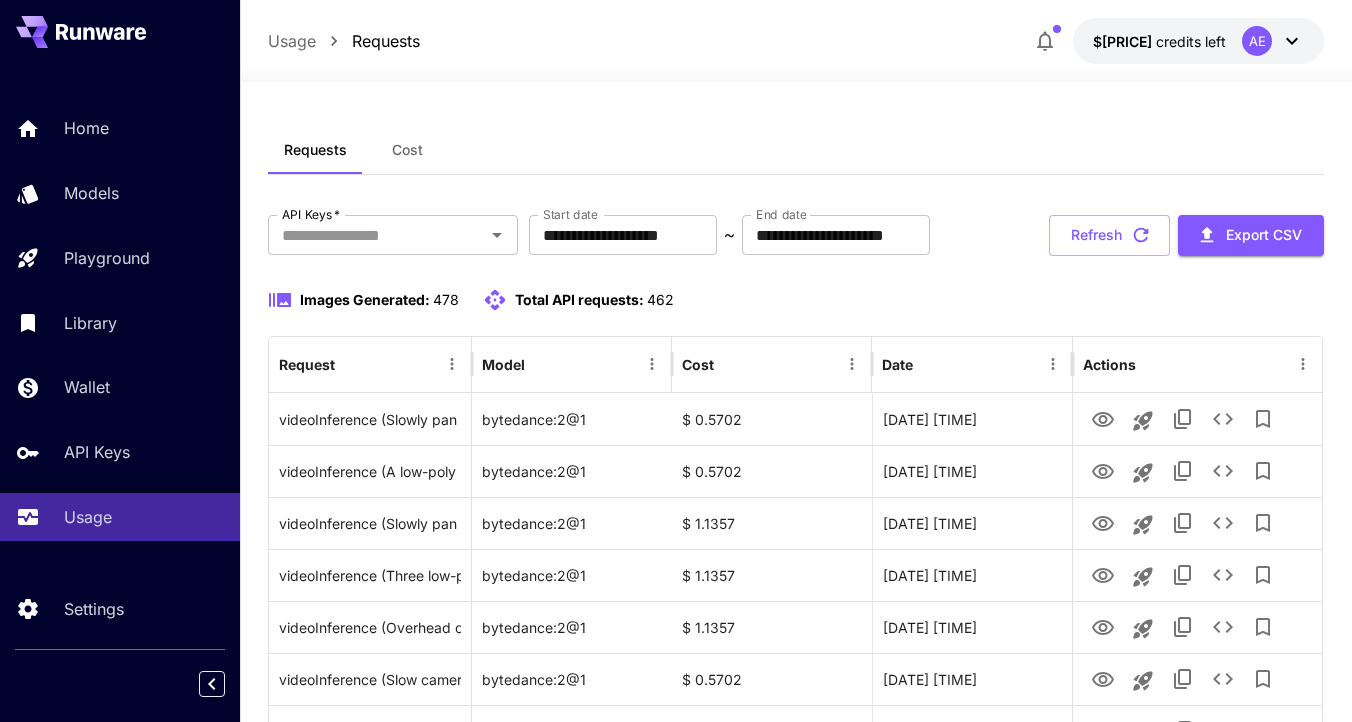 click on "Images Generated: 478 Total API requests: 462" at bounding box center (796, 300) 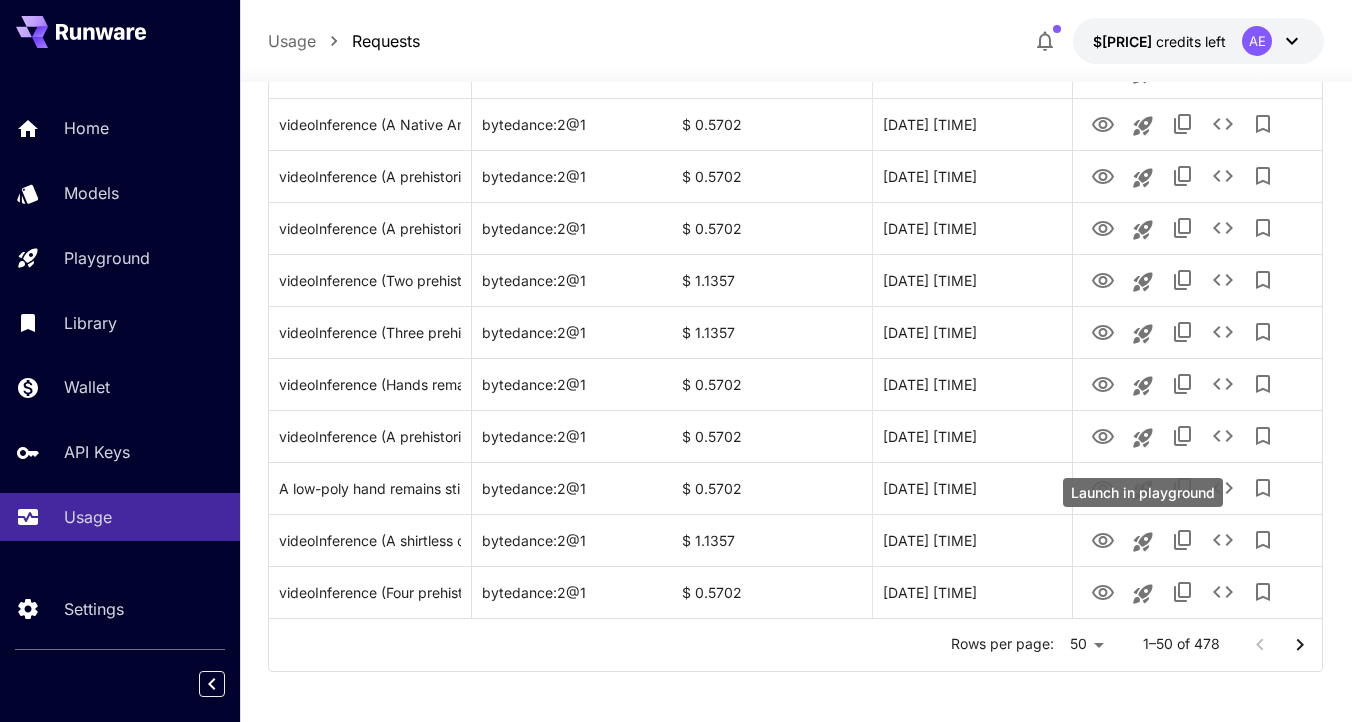 scroll, scrollTop: 2384, scrollLeft: 0, axis: vertical 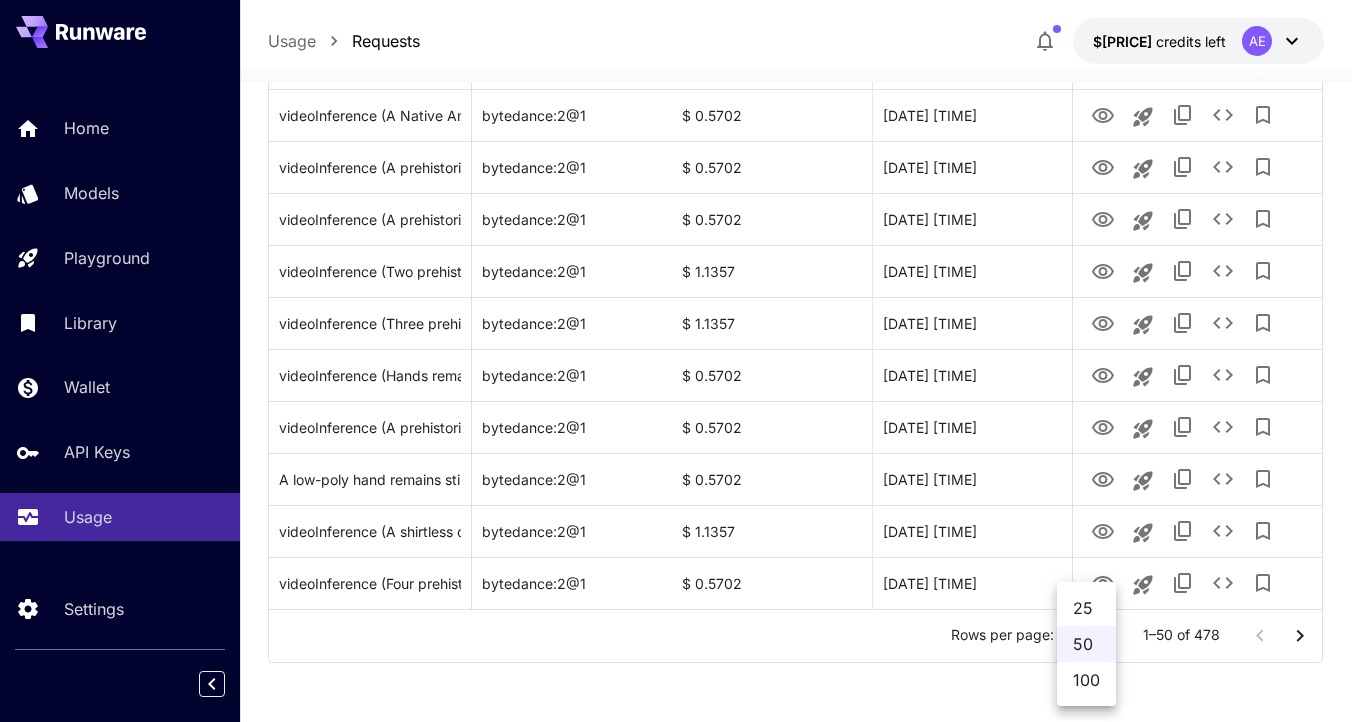 click on "**********" at bounding box center (676, -831) 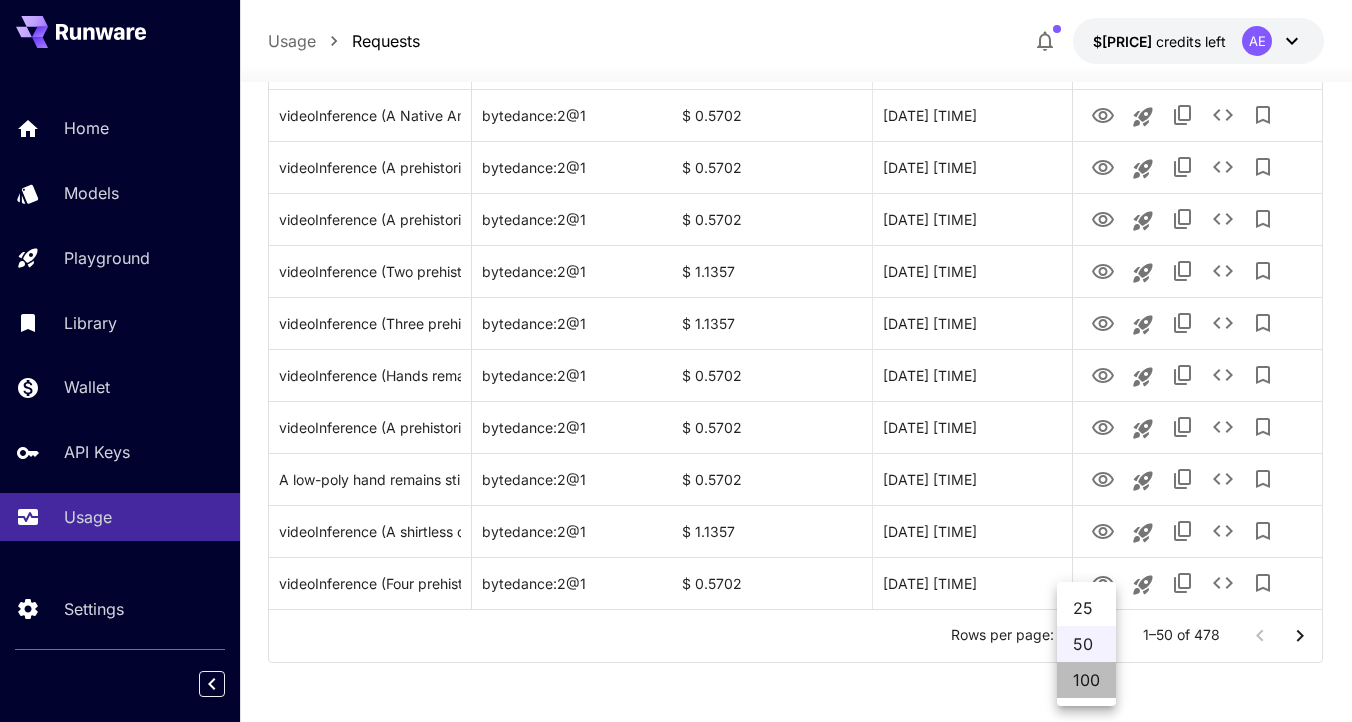 click on "100" at bounding box center [1086, 680] 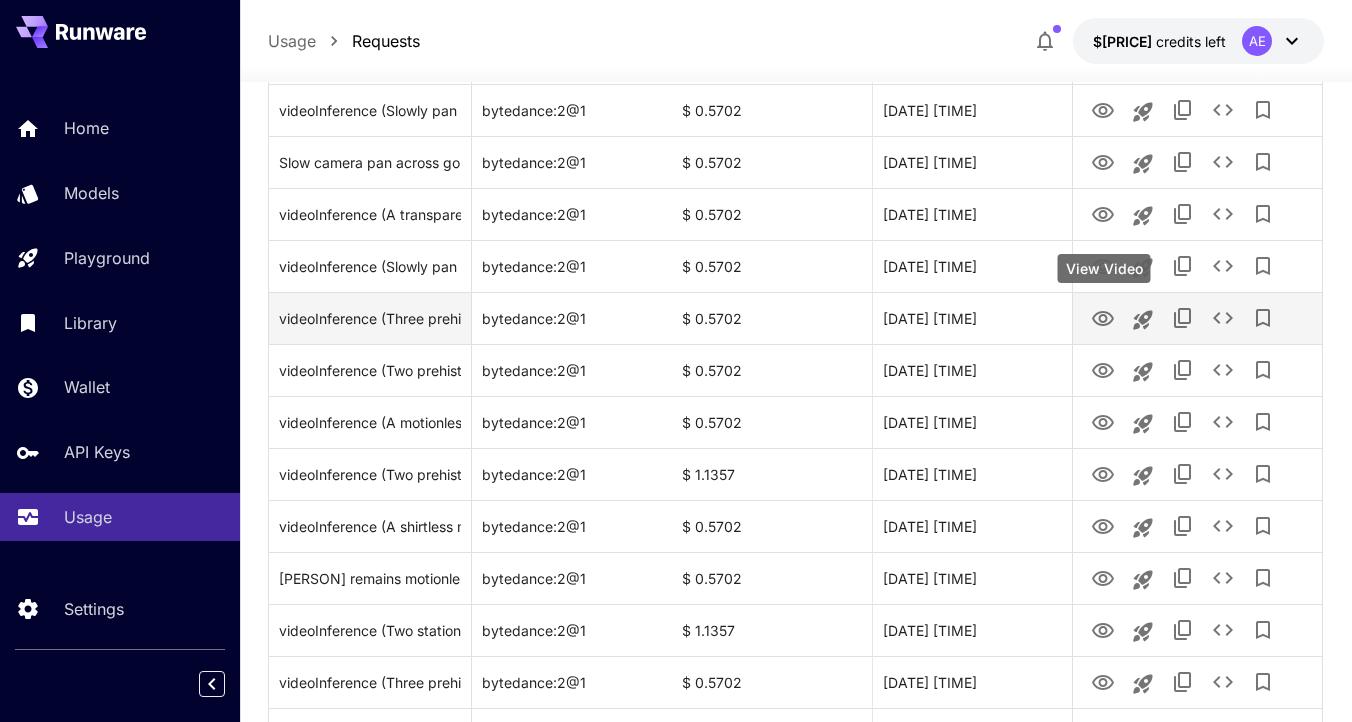 scroll, scrollTop: 894, scrollLeft: 0, axis: vertical 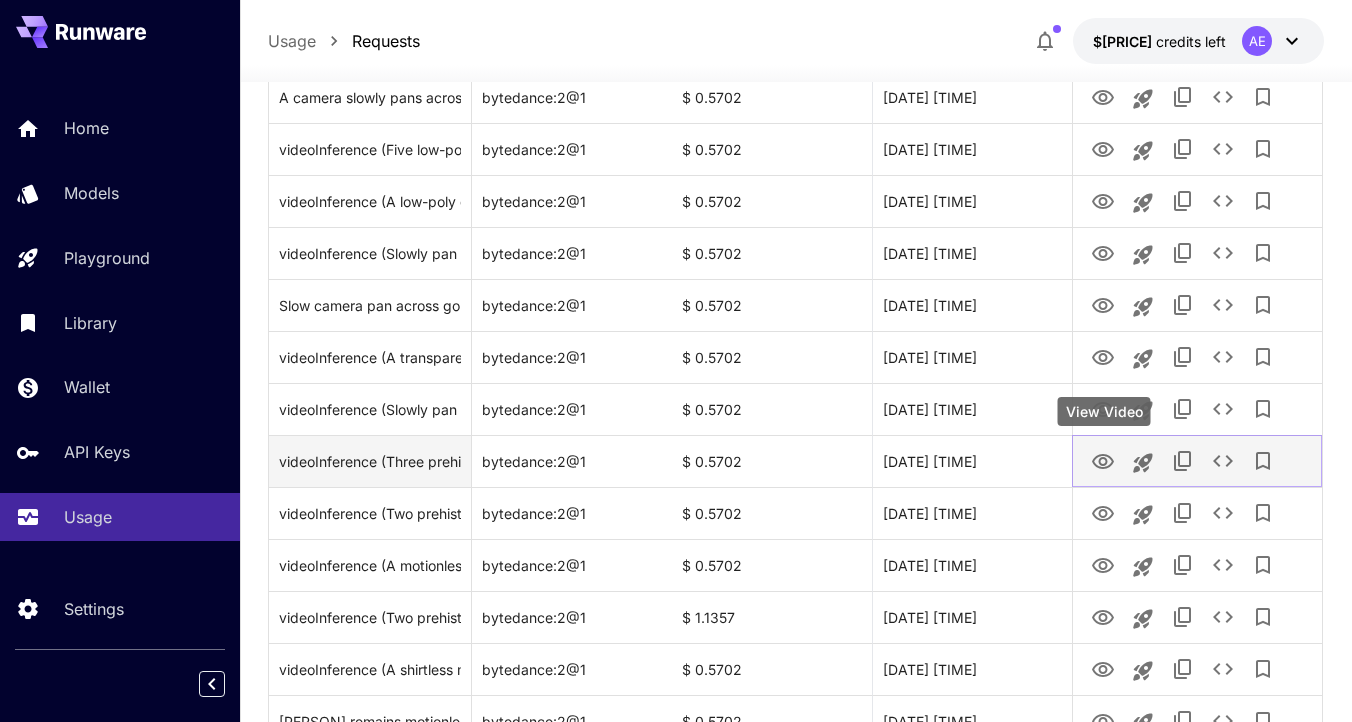 click 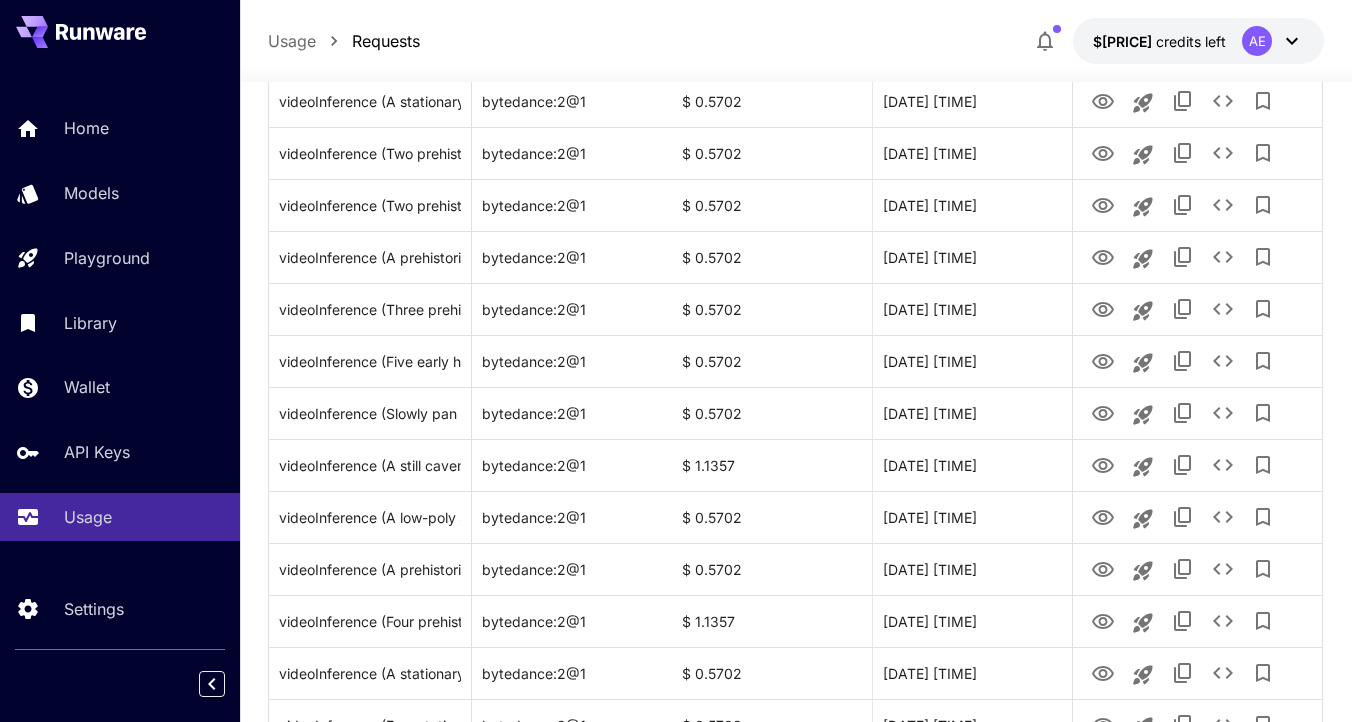 scroll, scrollTop: 4984, scrollLeft: 0, axis: vertical 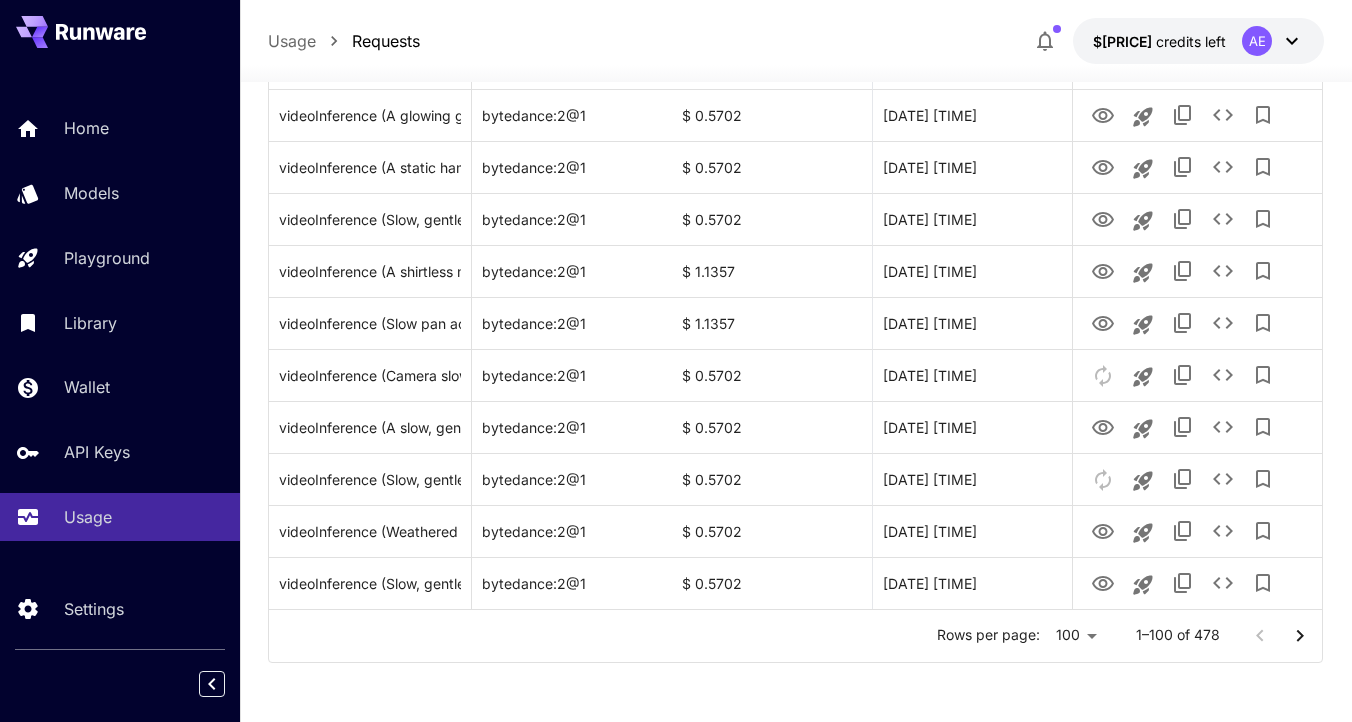click 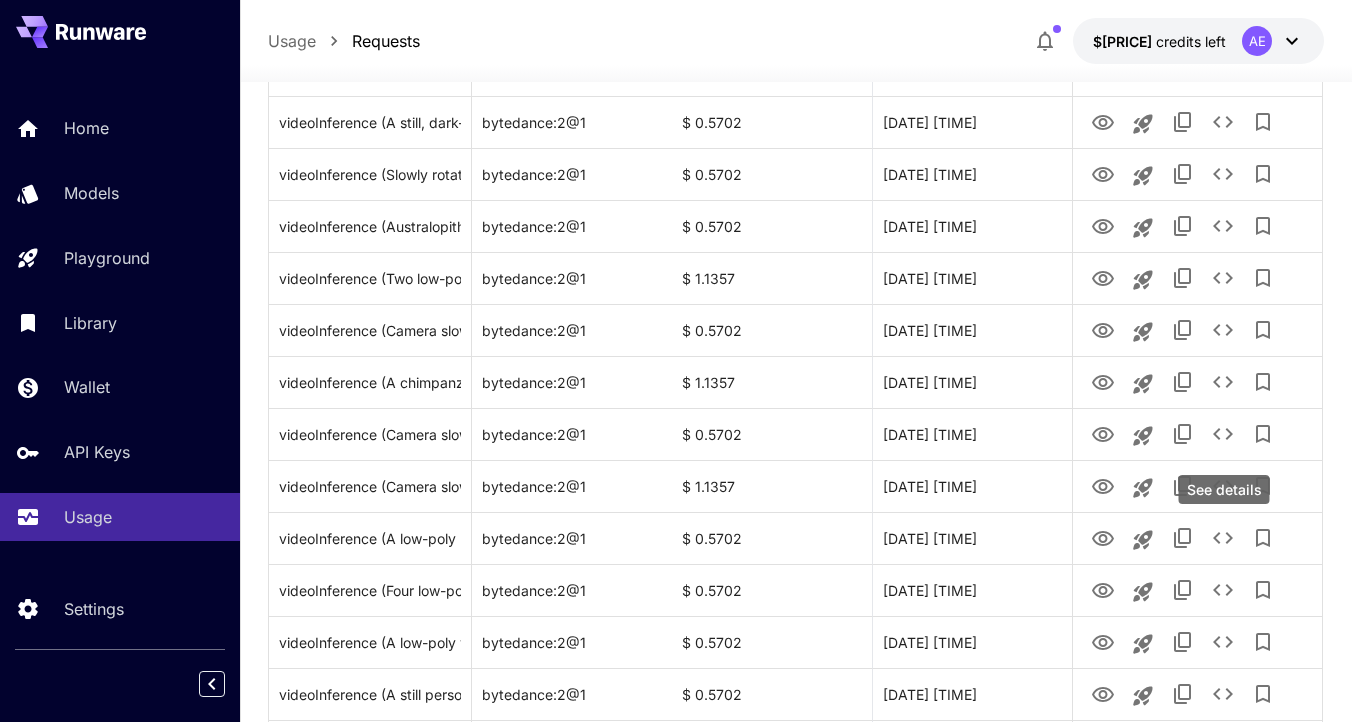 scroll, scrollTop: 601, scrollLeft: 0, axis: vertical 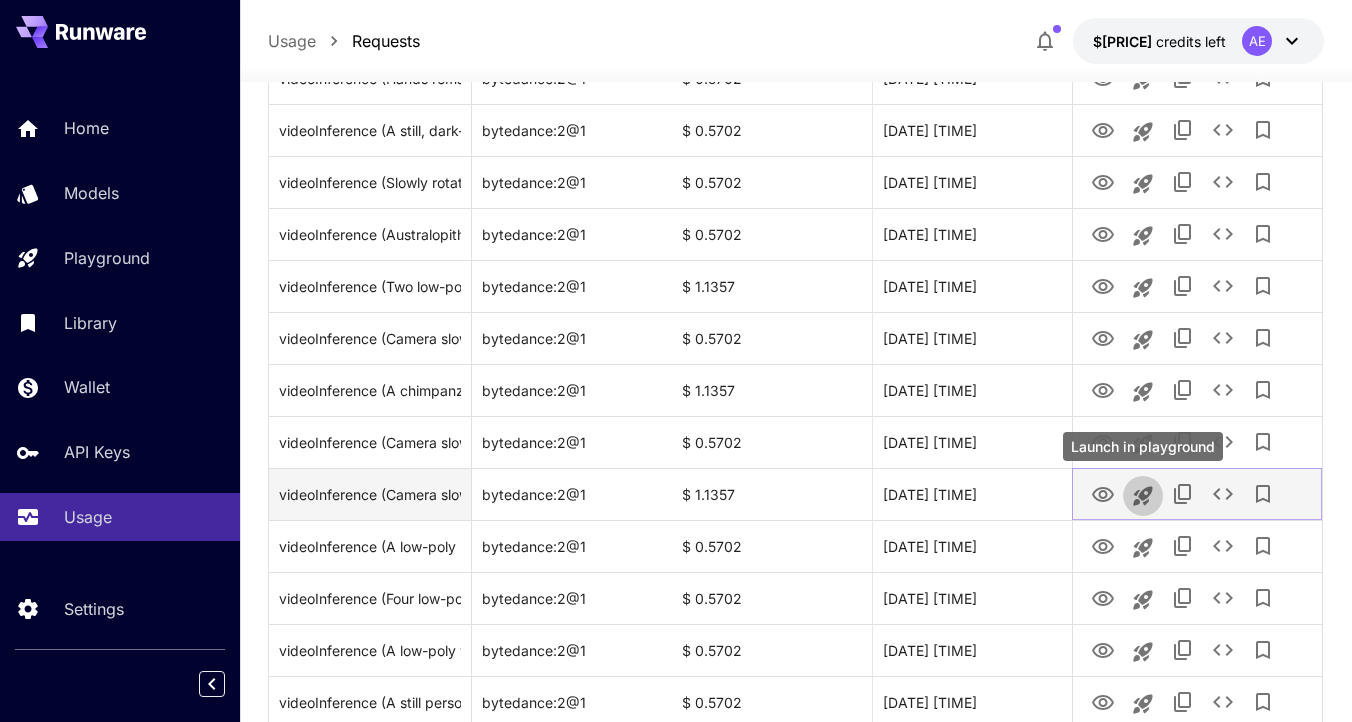 click 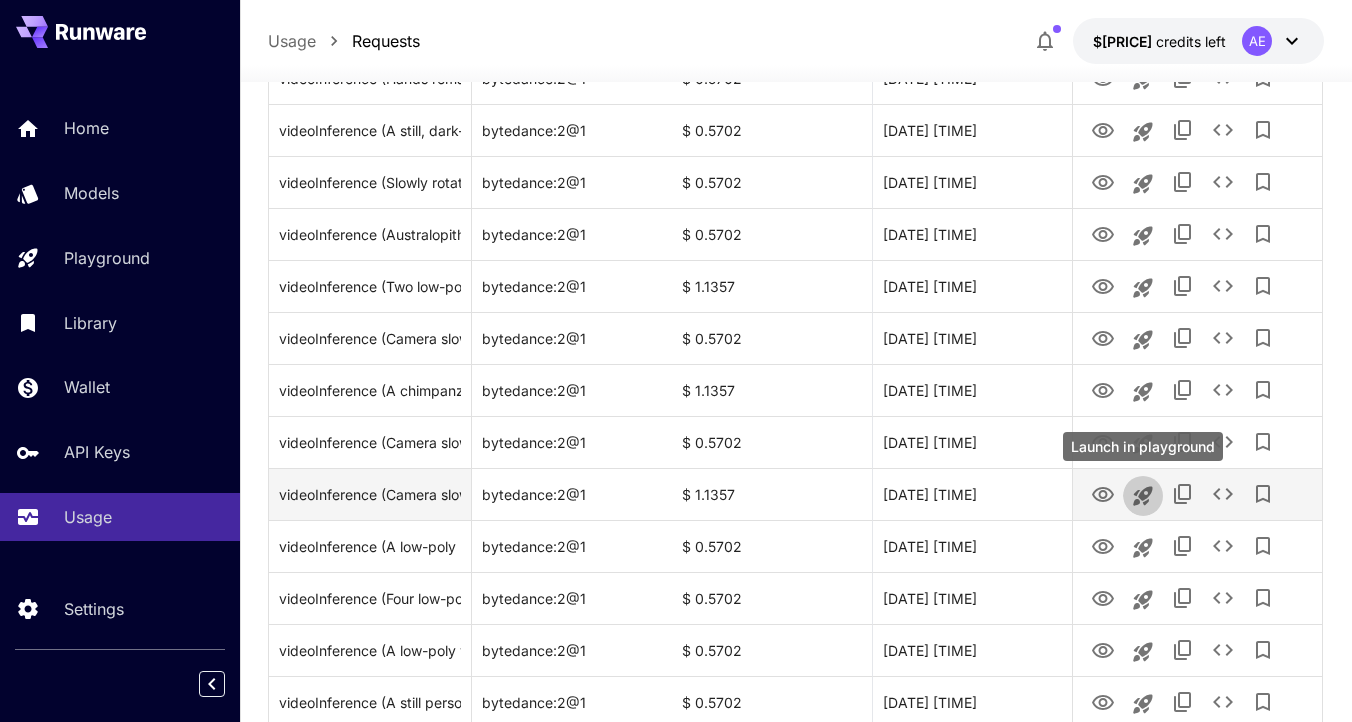 scroll, scrollTop: 367, scrollLeft: 0, axis: vertical 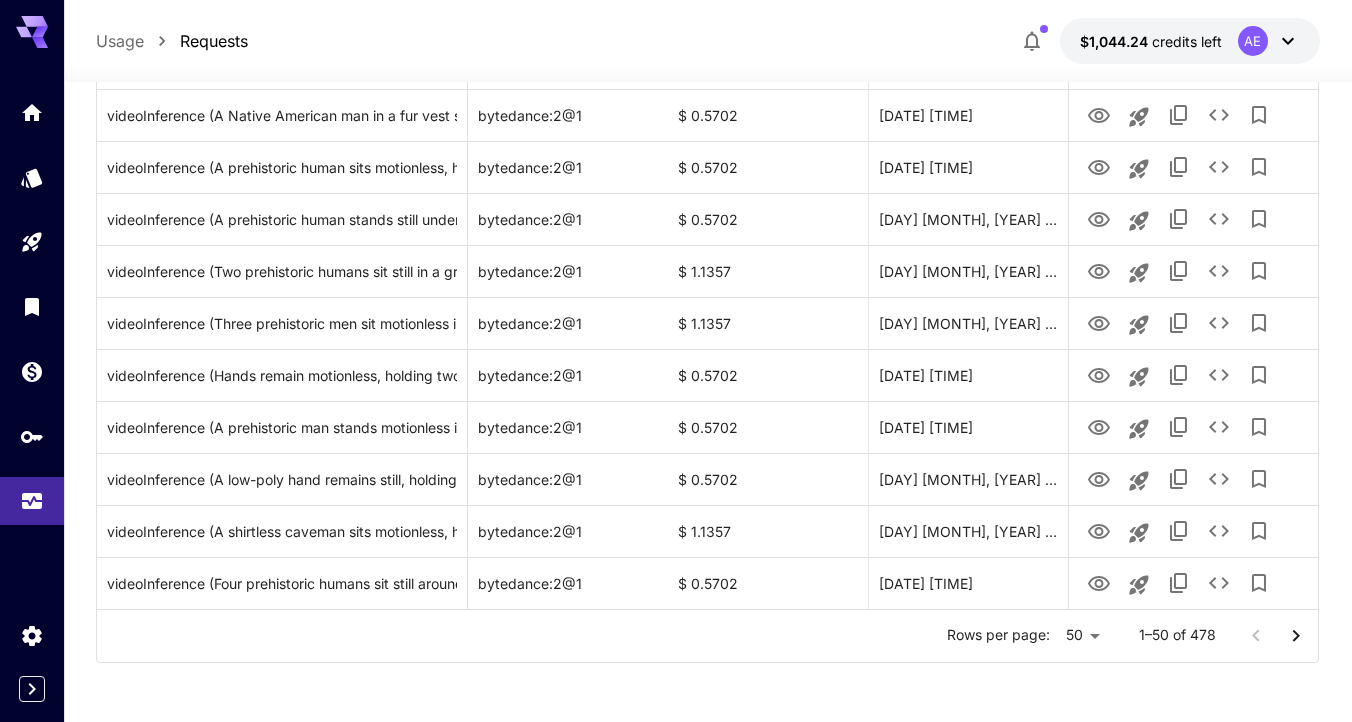click on "**********" at bounding box center (676, -831) 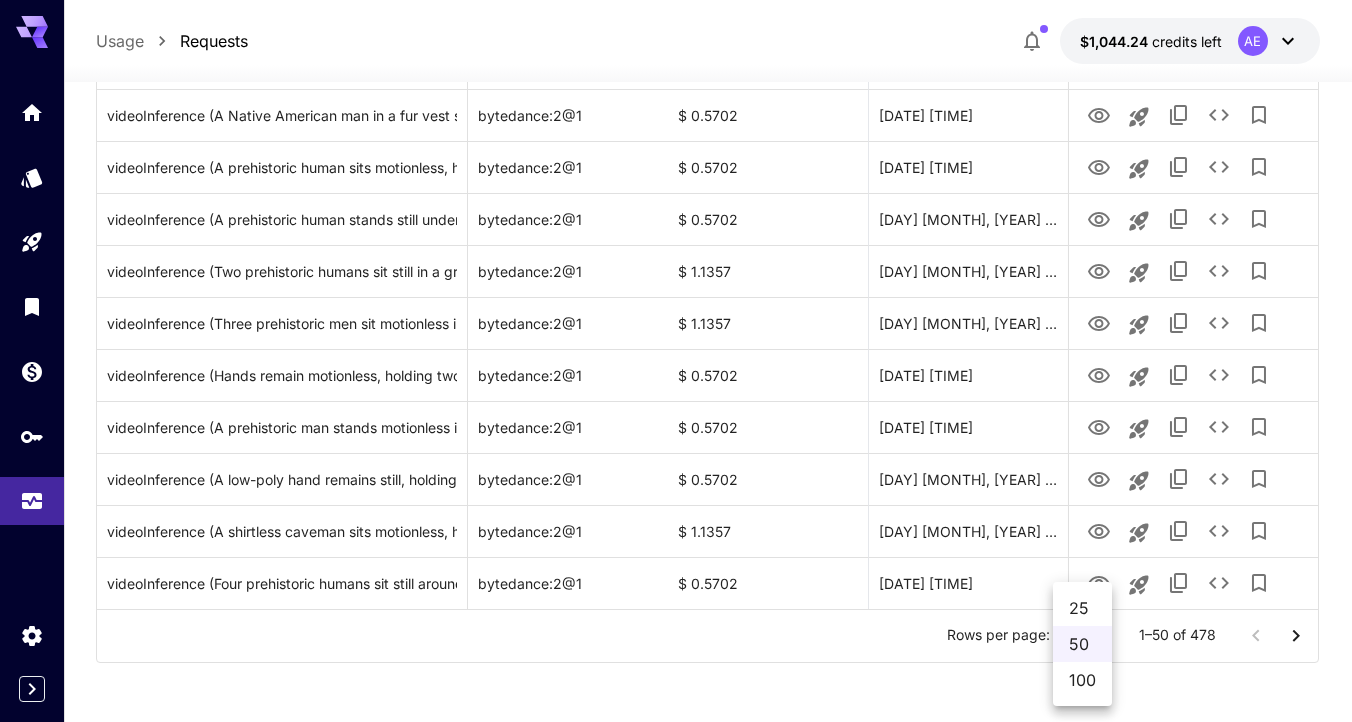 click on "100" at bounding box center (1082, 680) 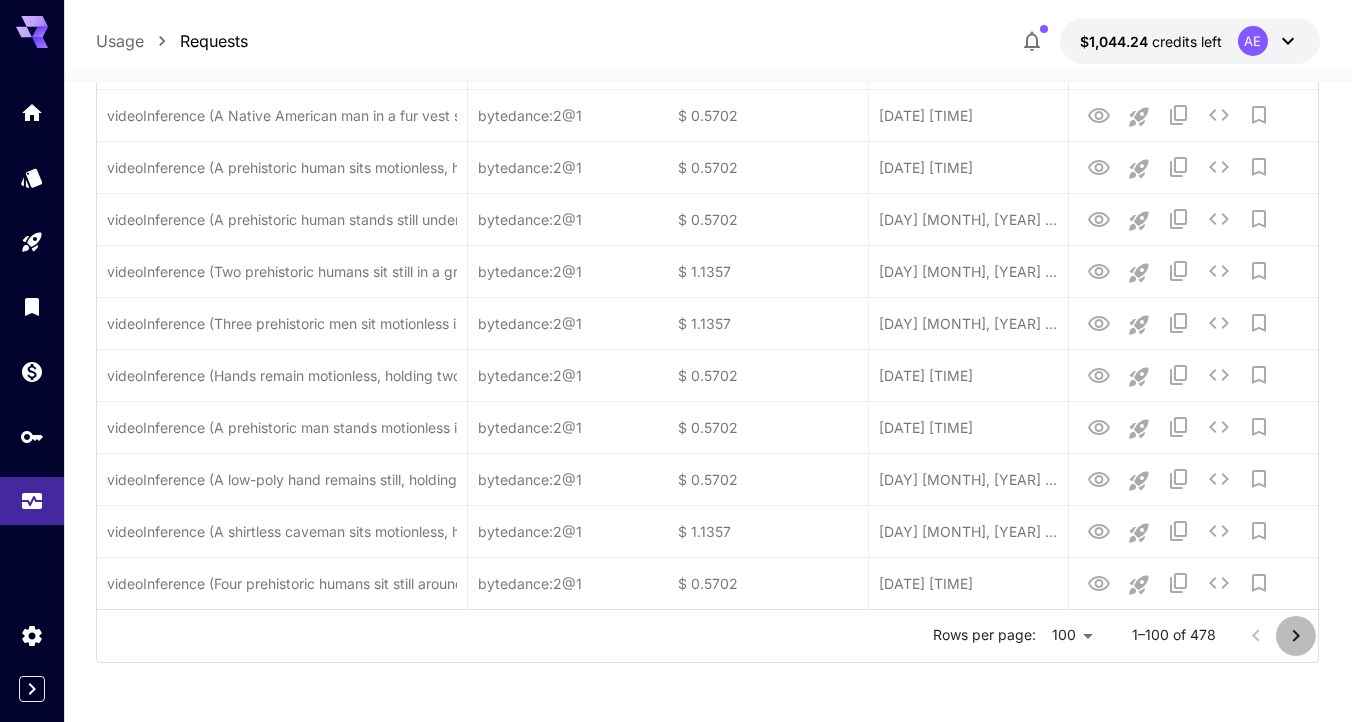 click at bounding box center [1296, 636] 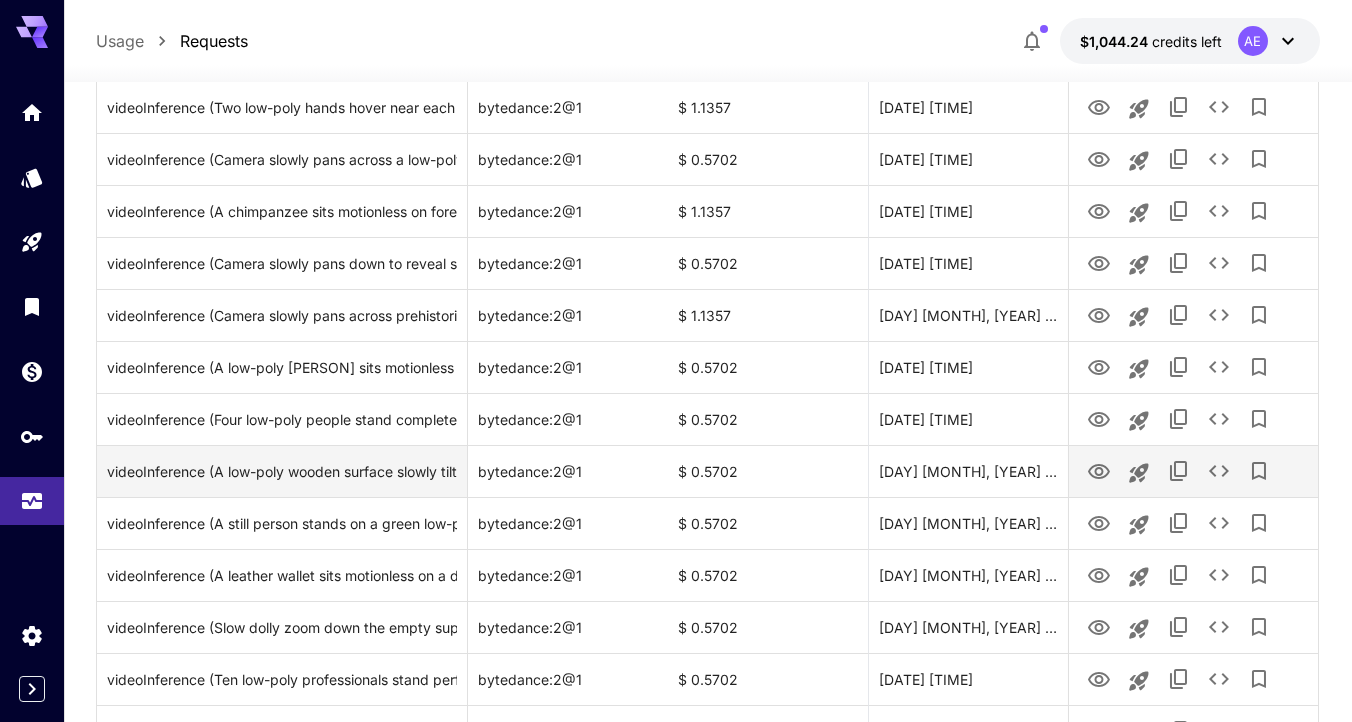 scroll, scrollTop: 773, scrollLeft: 0, axis: vertical 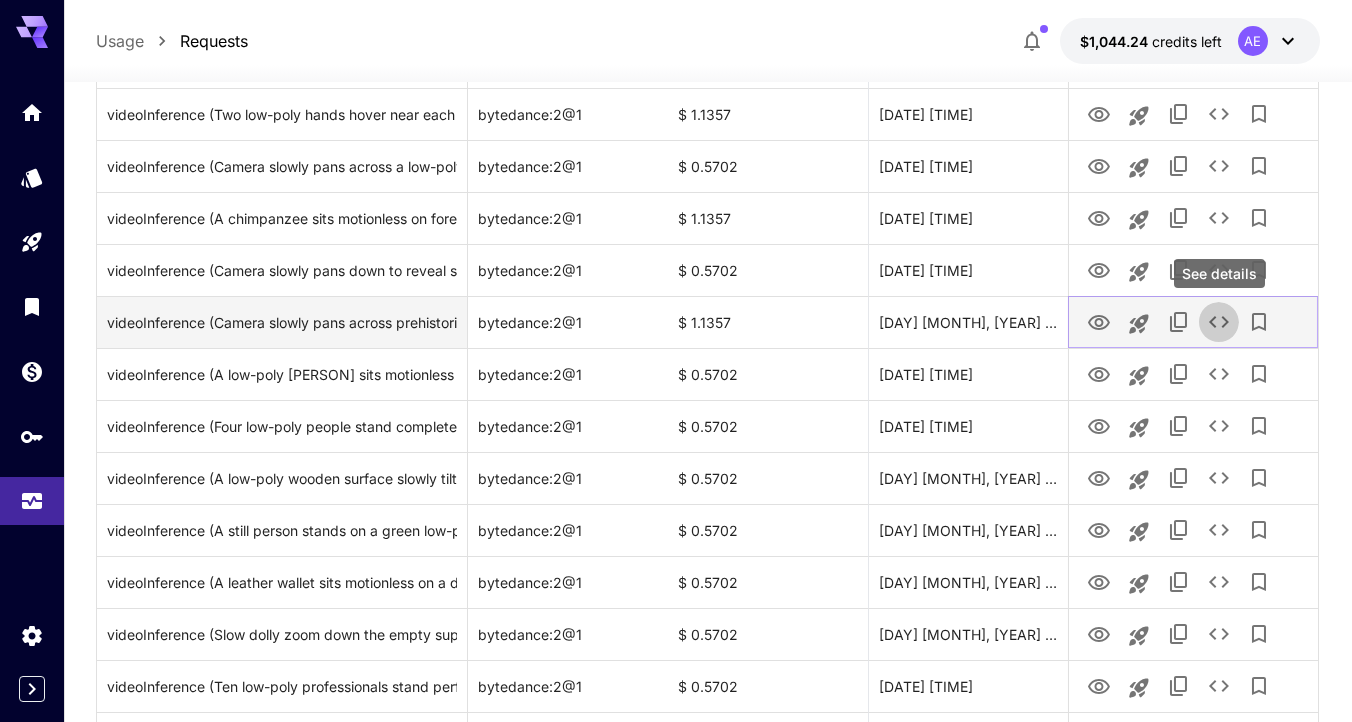 click 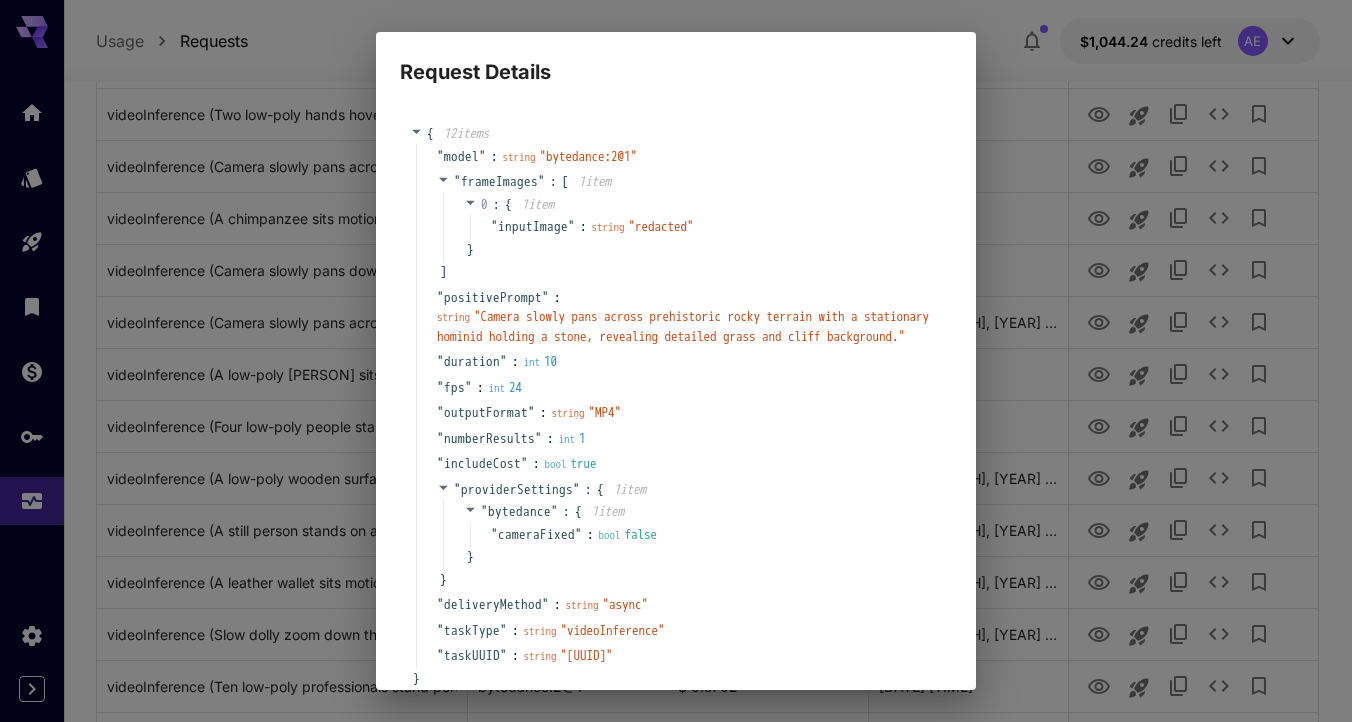 scroll, scrollTop: 138, scrollLeft: 0, axis: vertical 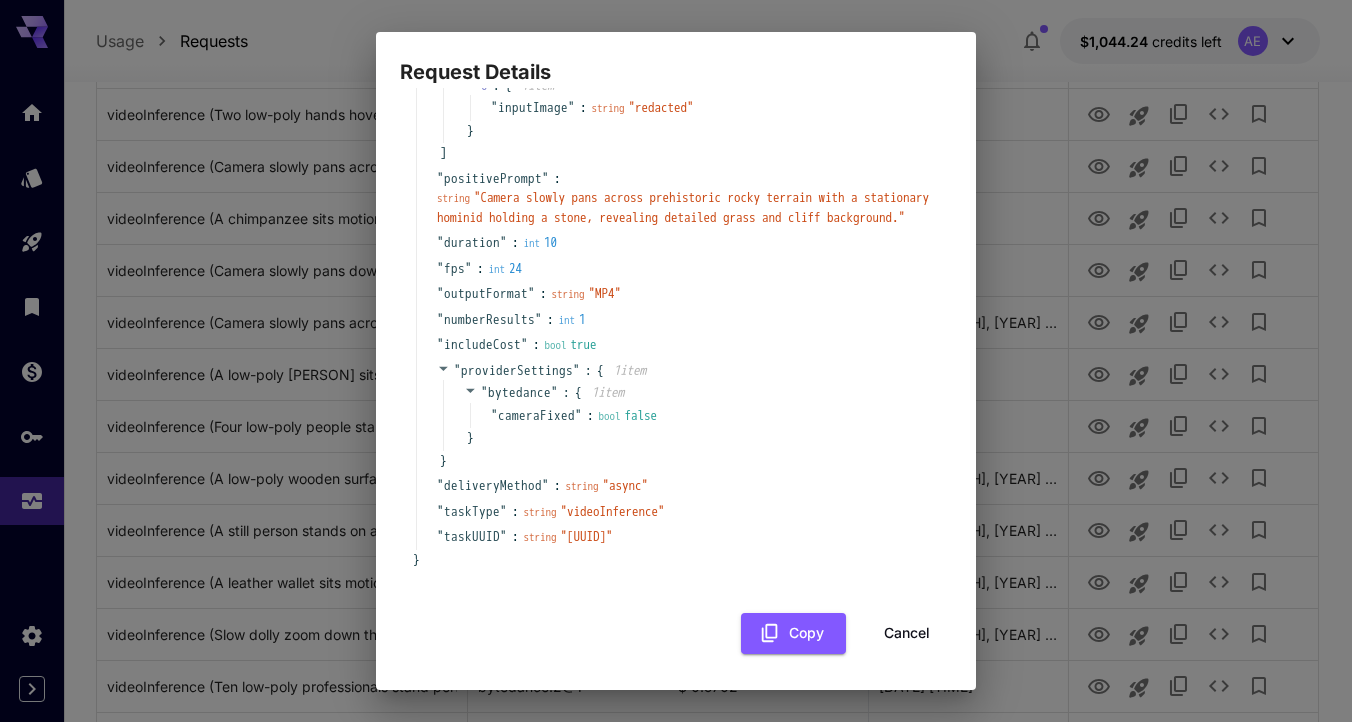 drag, startPoint x: 591, startPoint y: 538, endPoint x: 874, endPoint y: 534, distance: 283.02826 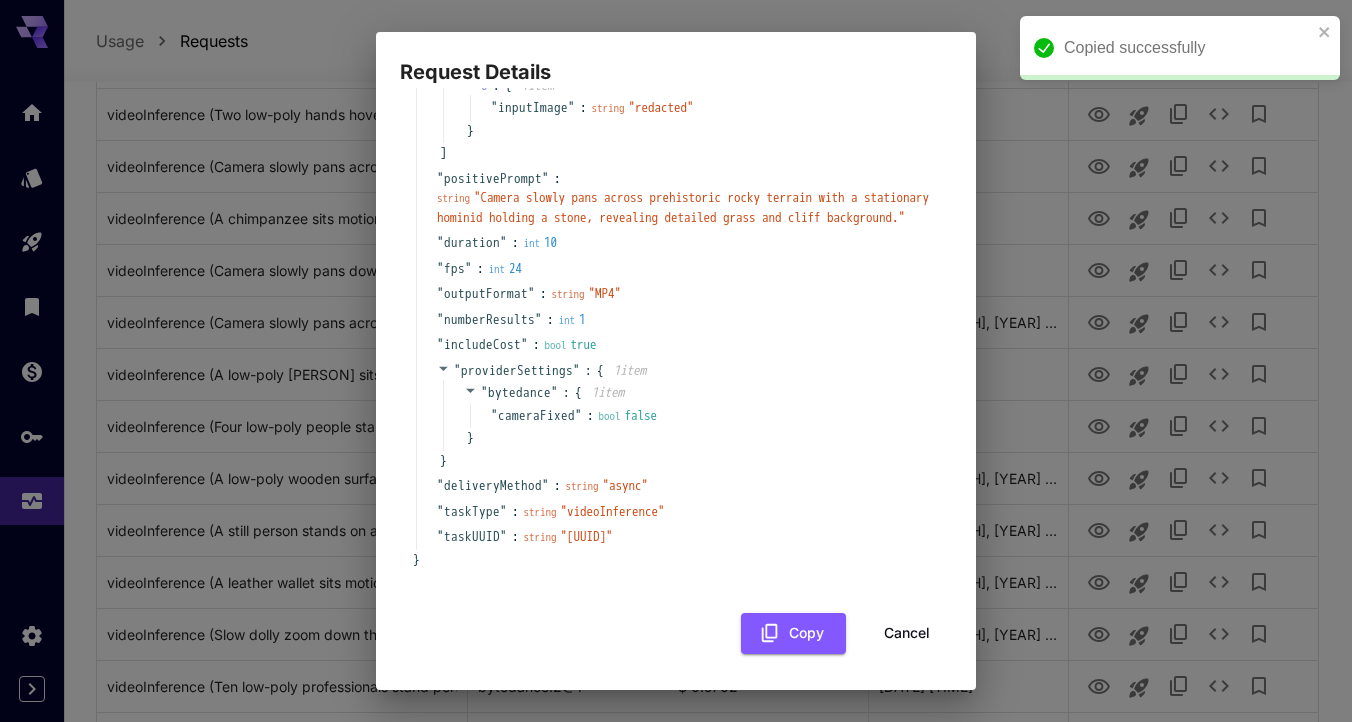 copy on "[UUID]" 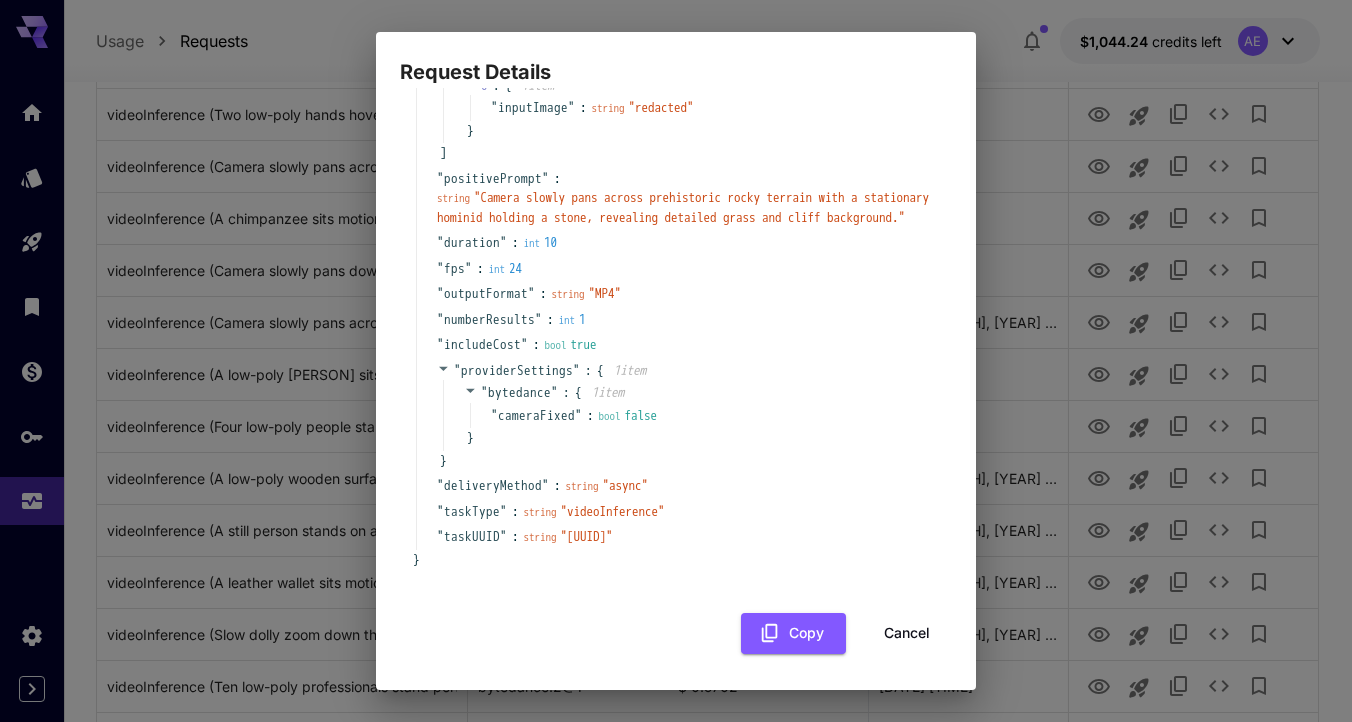 click on "Cancel" at bounding box center (907, 633) 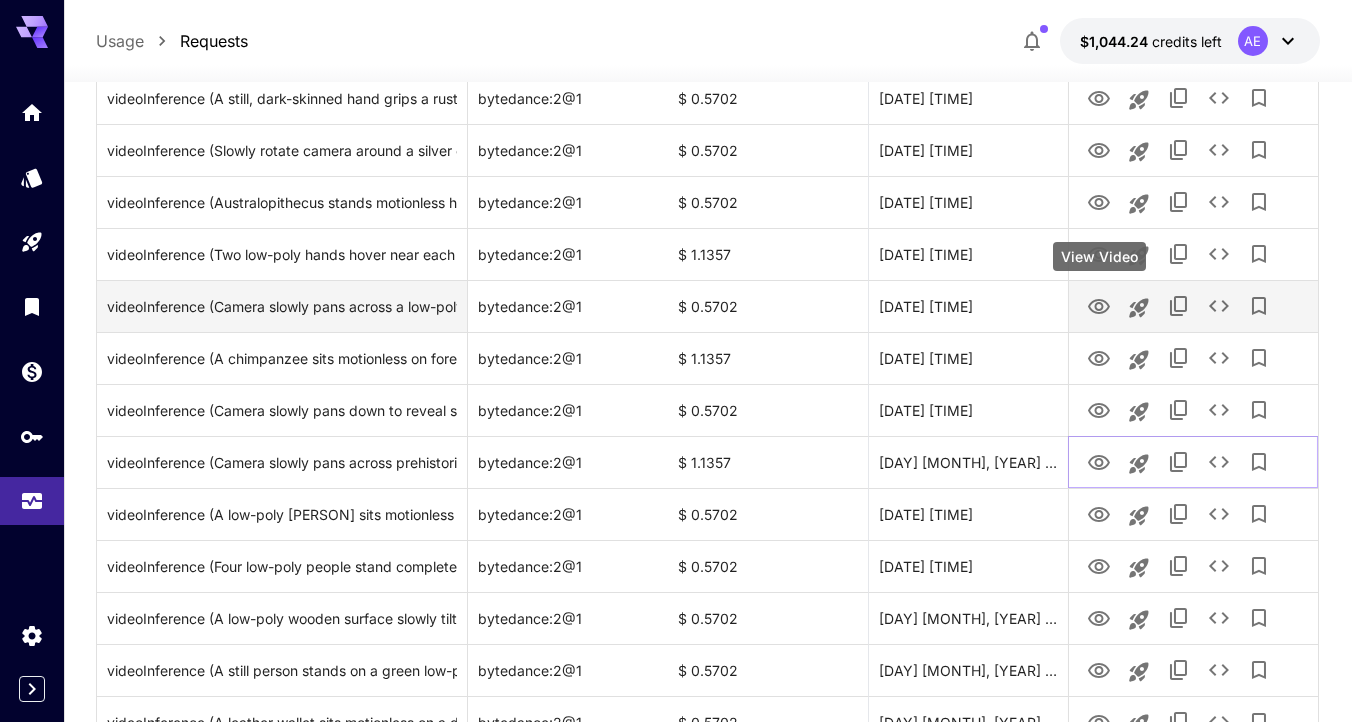 scroll, scrollTop: 632, scrollLeft: 0, axis: vertical 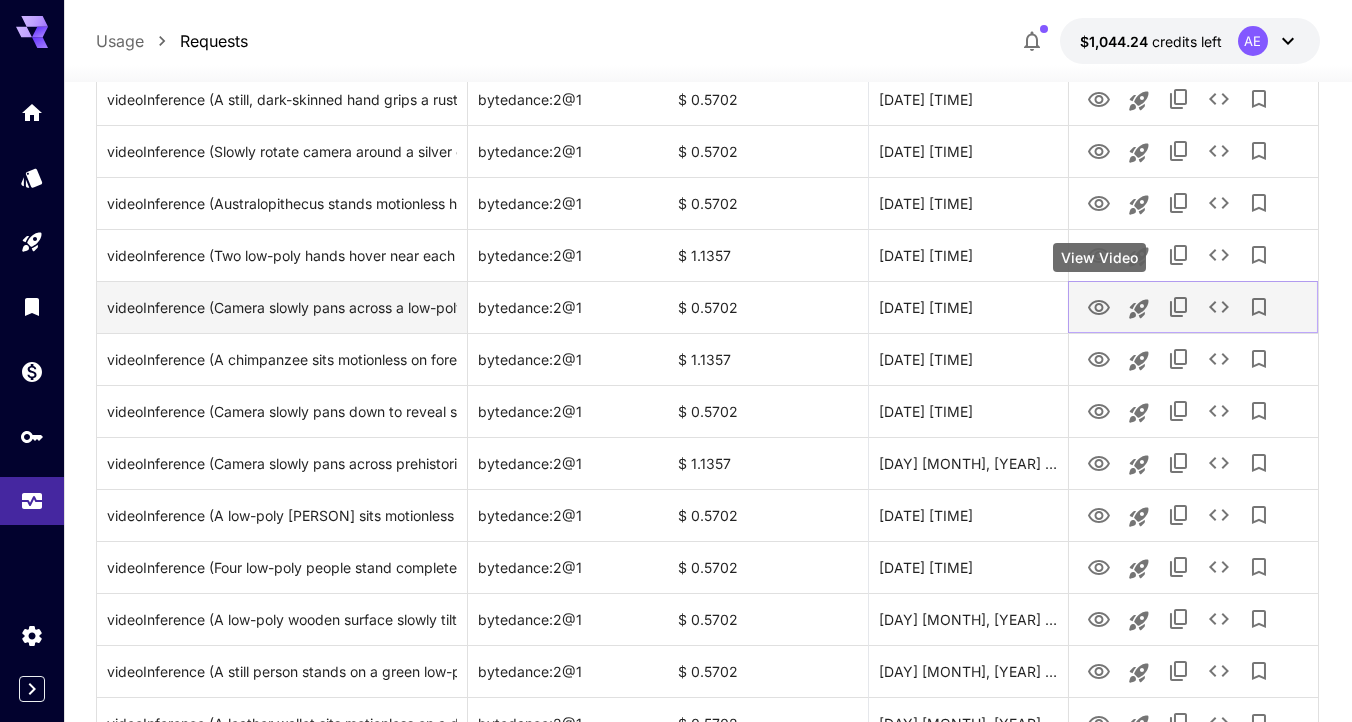 click 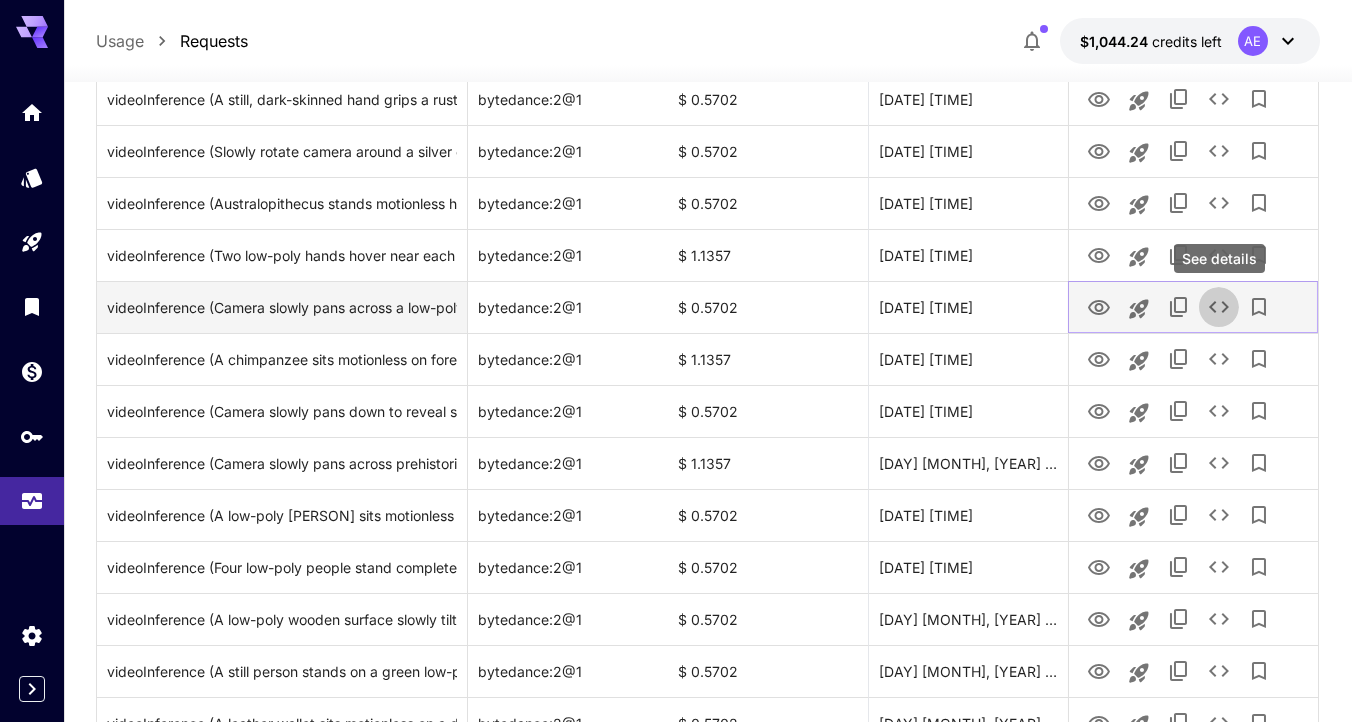 click at bounding box center [1219, 307] 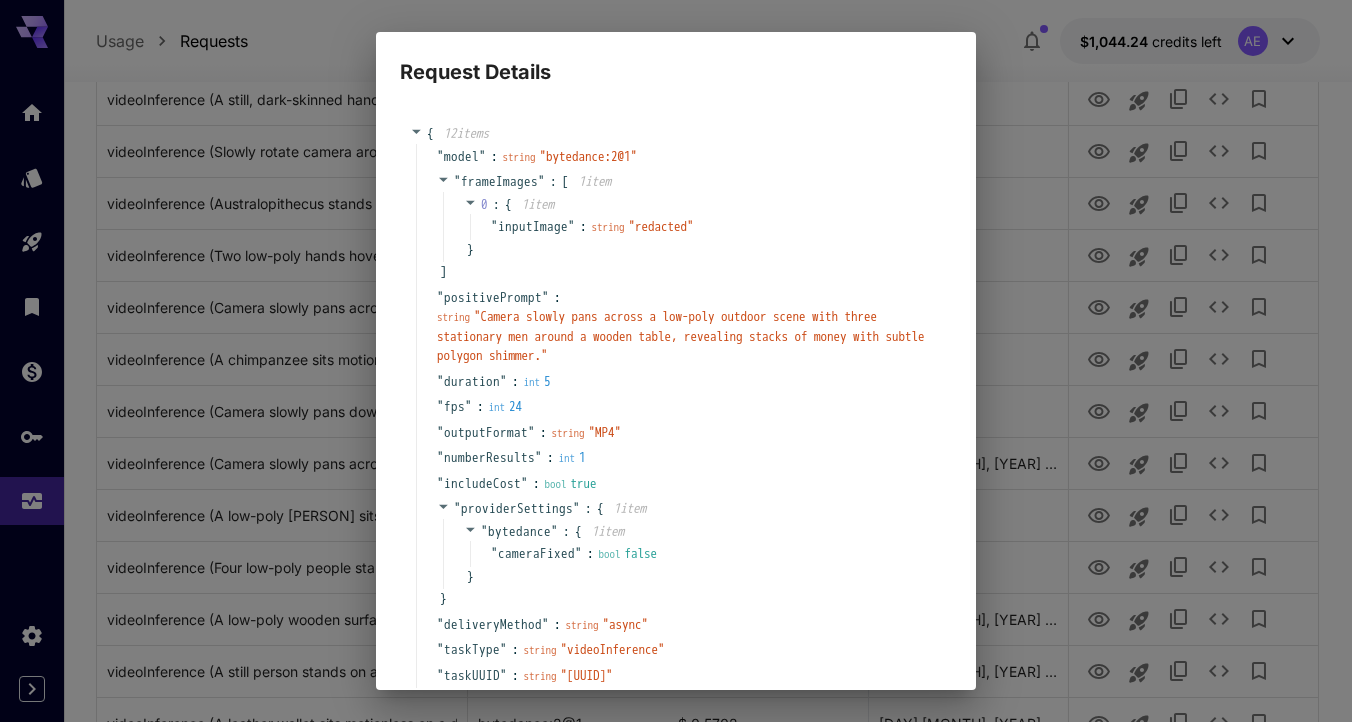 scroll, scrollTop: 138, scrollLeft: 0, axis: vertical 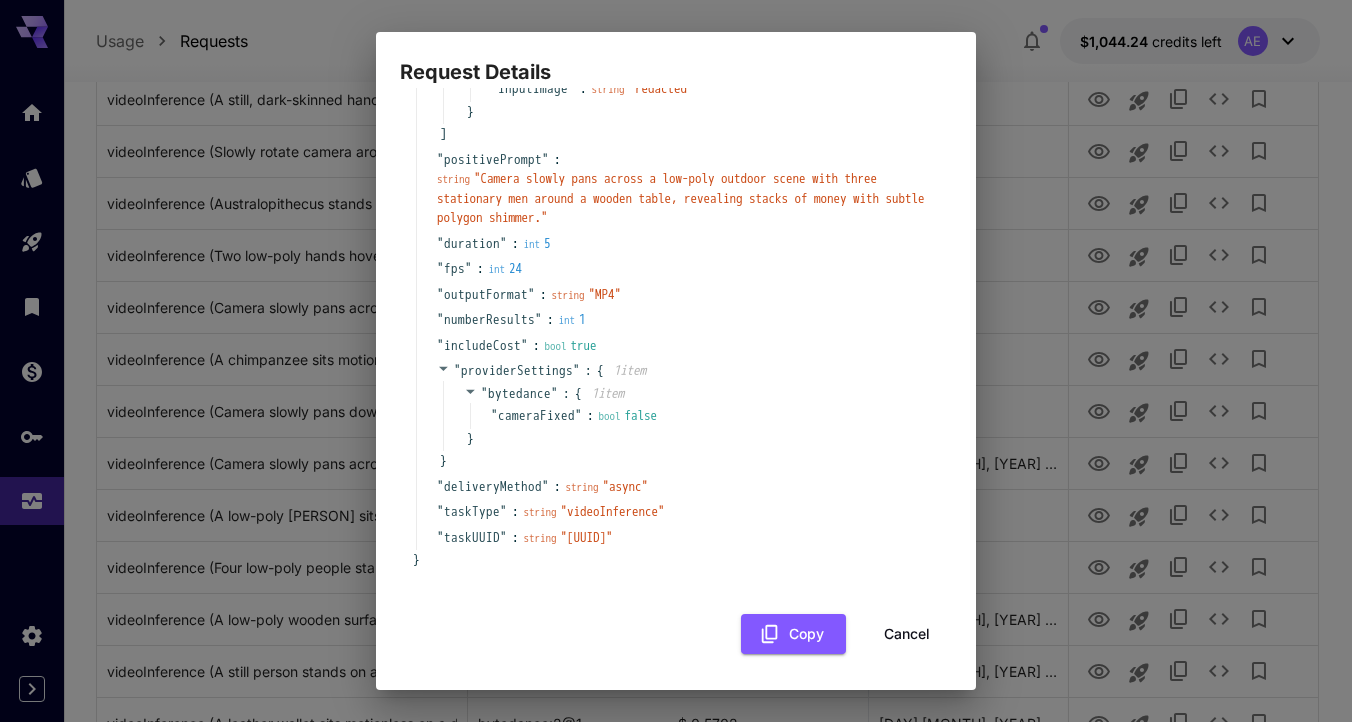 drag, startPoint x: 590, startPoint y: 540, endPoint x: 875, endPoint y: 541, distance: 285.00174 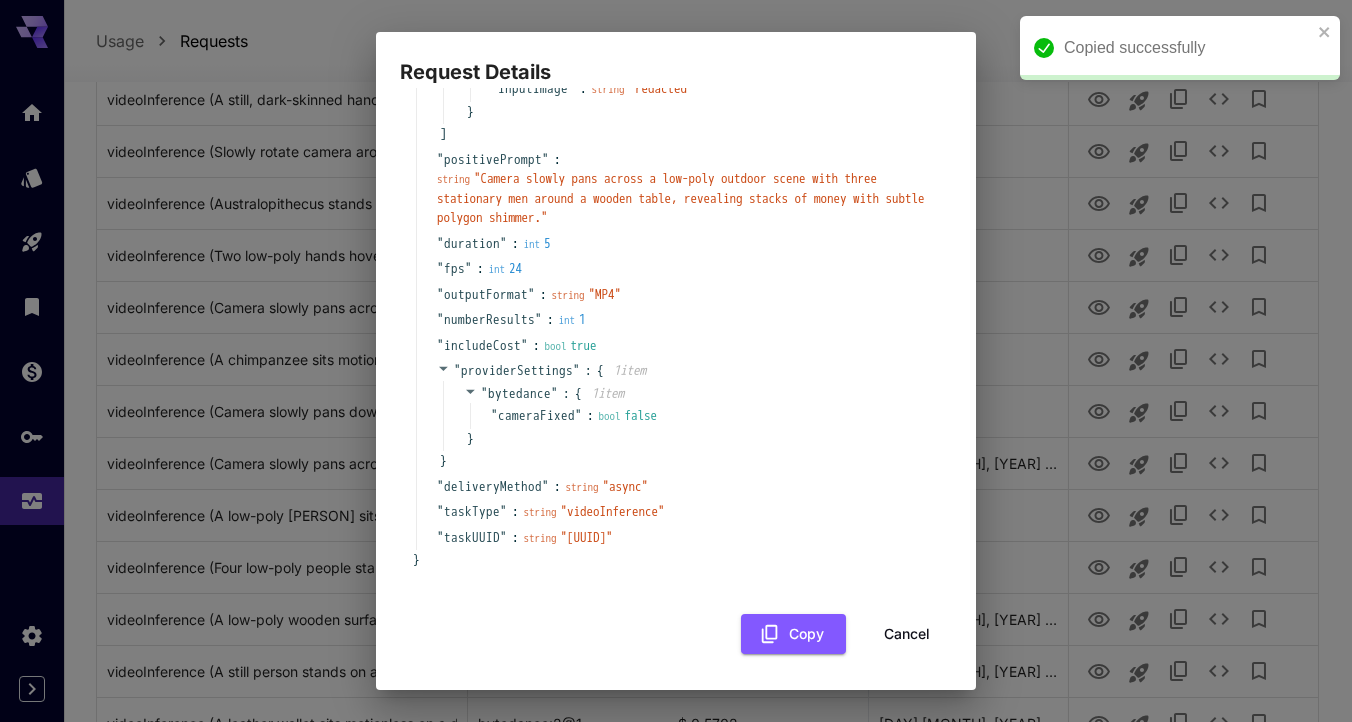 copy on "[UUID]" 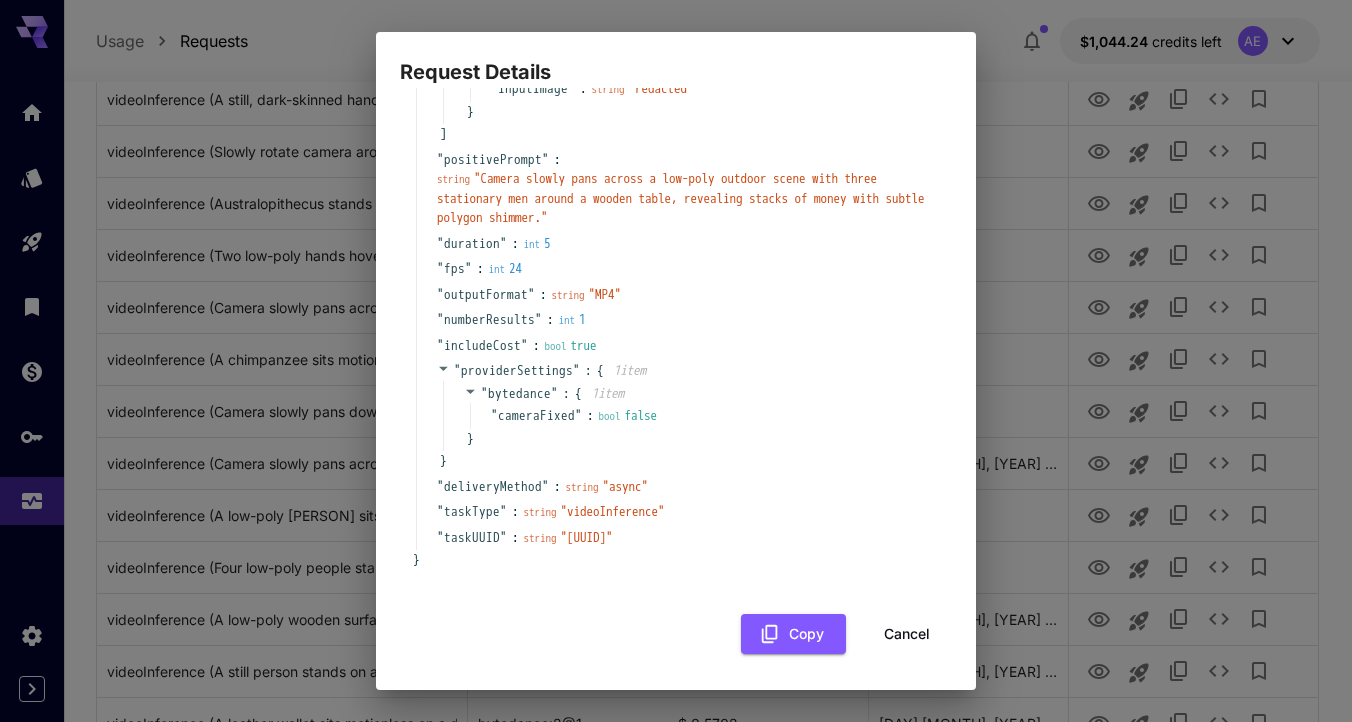 click on "Cancel" at bounding box center (907, 634) 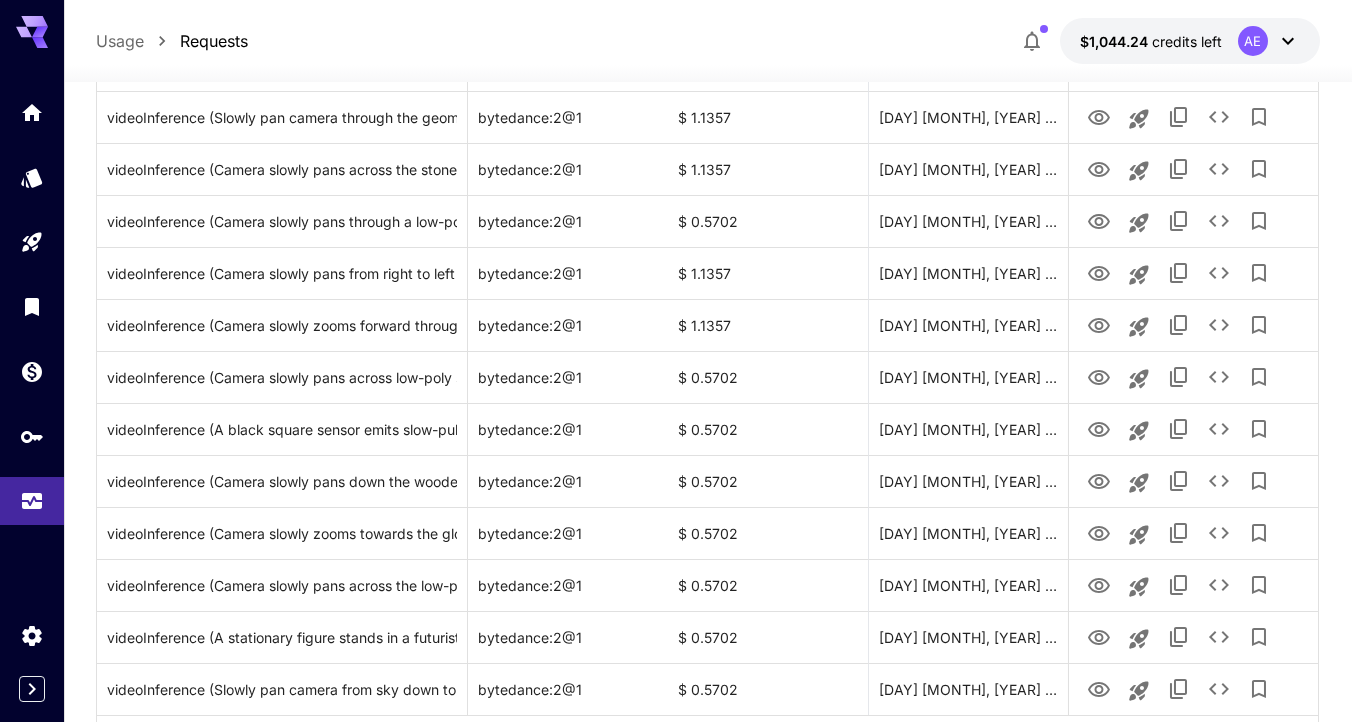 scroll, scrollTop: 4984, scrollLeft: 0, axis: vertical 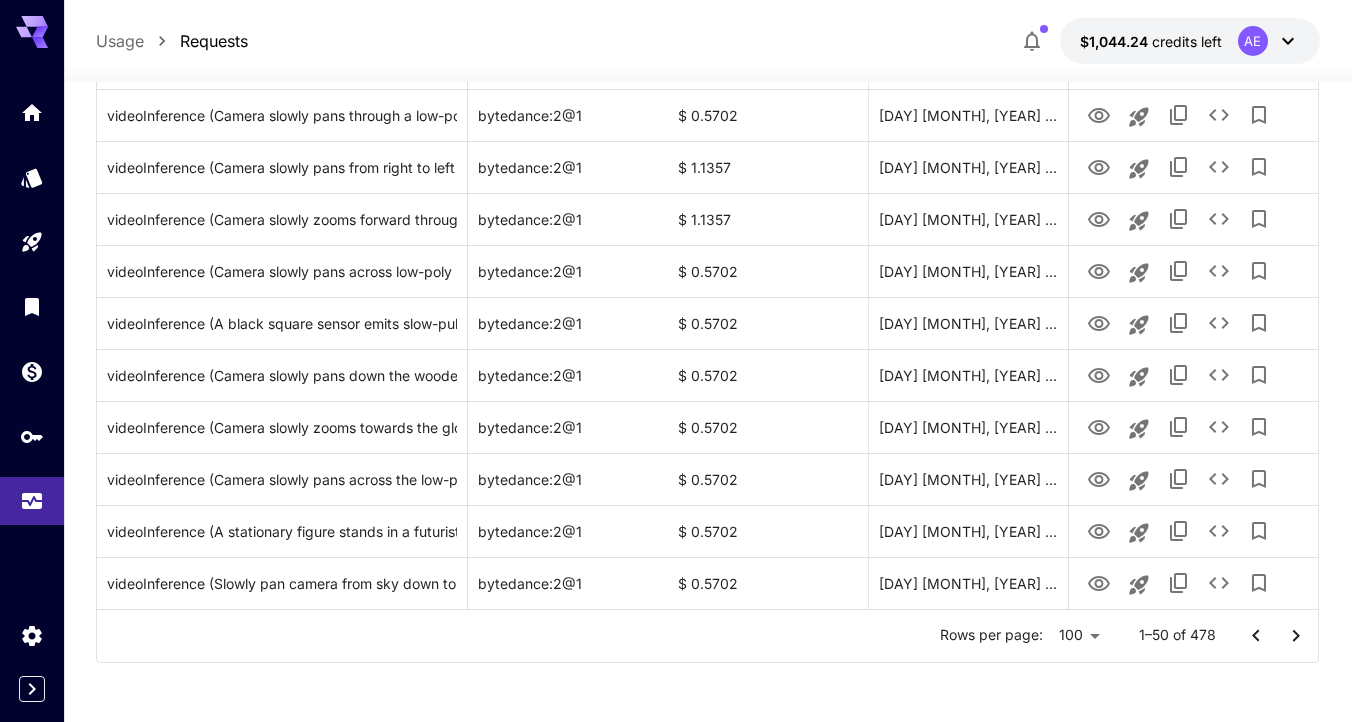click 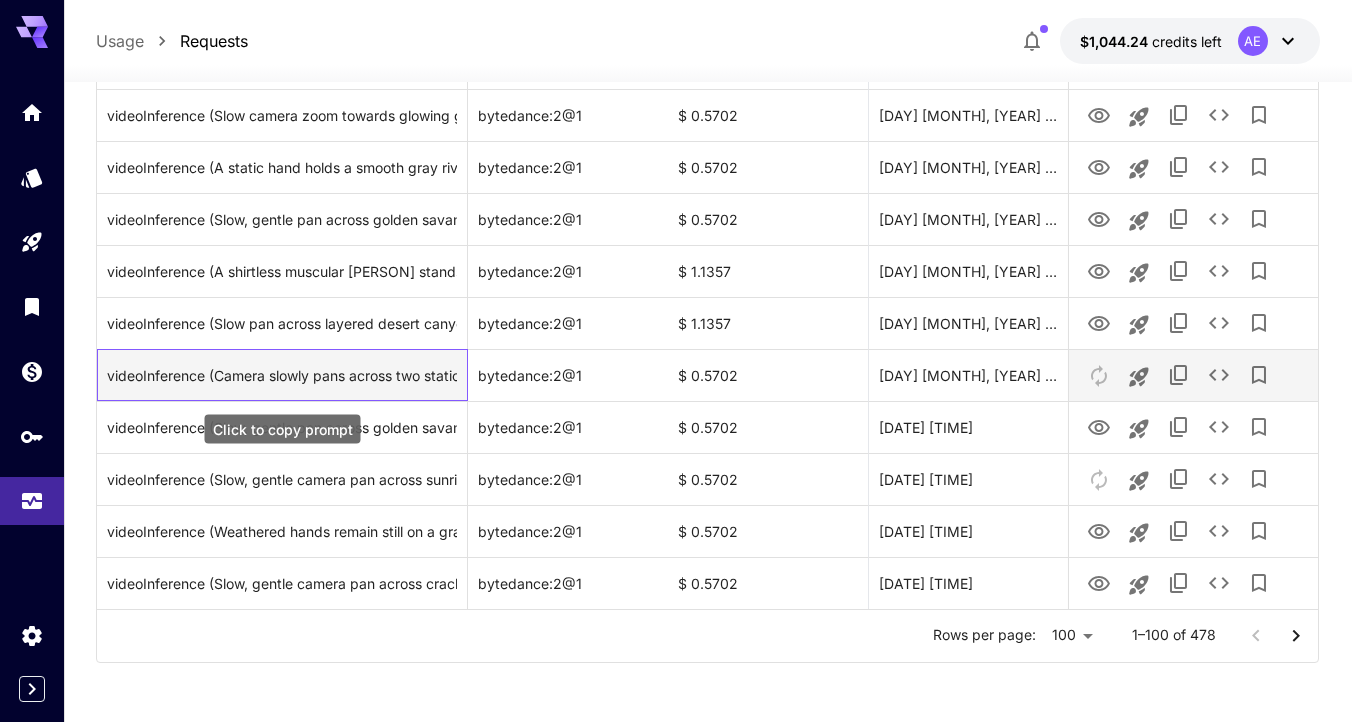 click on "videoInference (Camera slowly pans across two stationary ancient spearheads on a brown stone surface, with a soft focus on distant green hills in the background, revealing subtle depth and metallic textures.)" at bounding box center (281, 375) 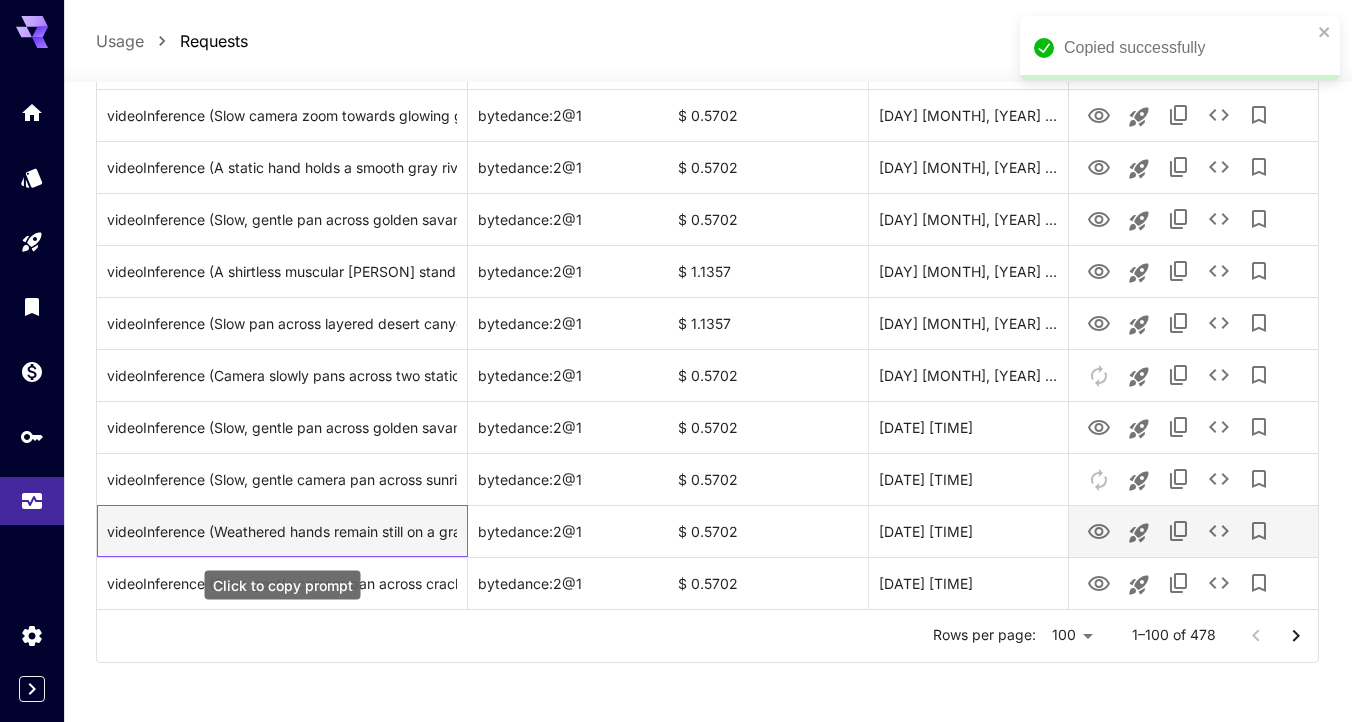 click on "videoInference (Weathered hands remain still on a gray stone surface, holding a metal tool near a white material; camera slowly zooms in from an overhead angle, revealing subtle texture details of the stone and hands.)" at bounding box center (281, 531) 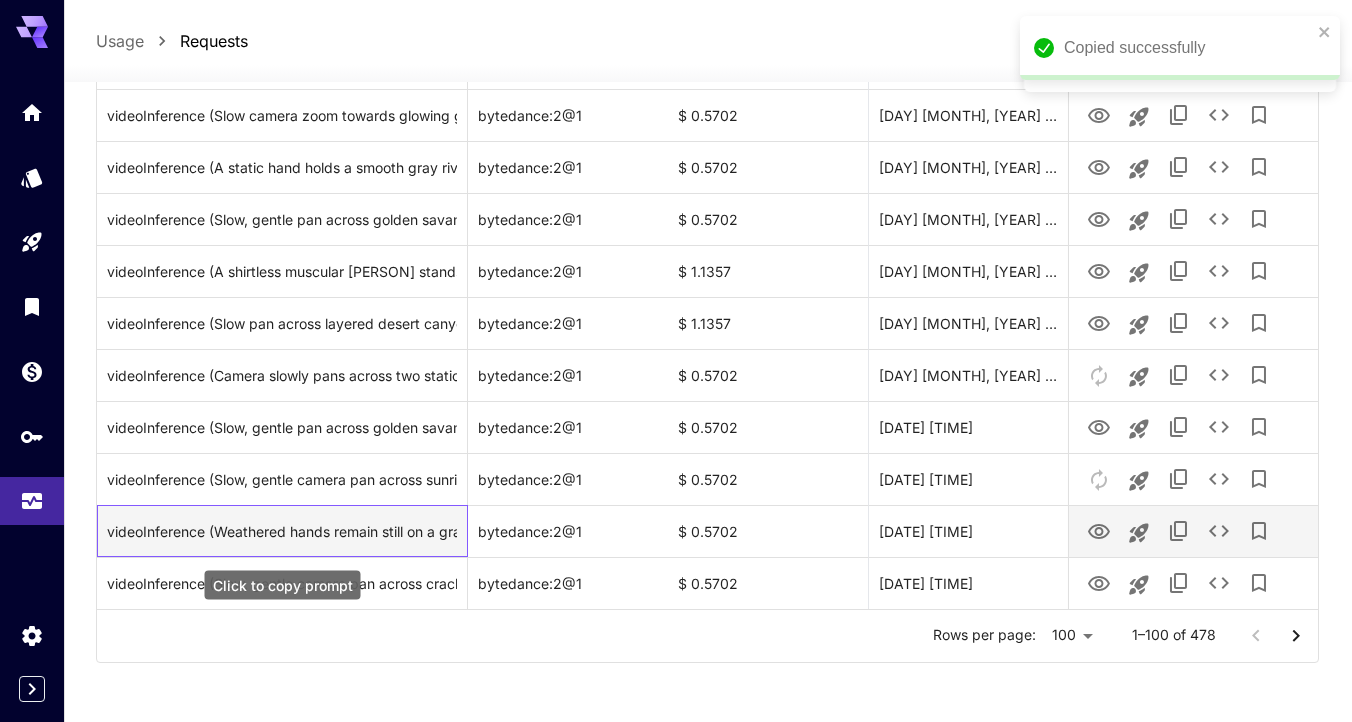 click on "videoInference (Weathered hands remain still on a gray stone surface, holding a metal tool near a white material; camera slowly zooms in from an overhead angle, revealing subtle texture details of the stone and hands.)" at bounding box center (281, 531) 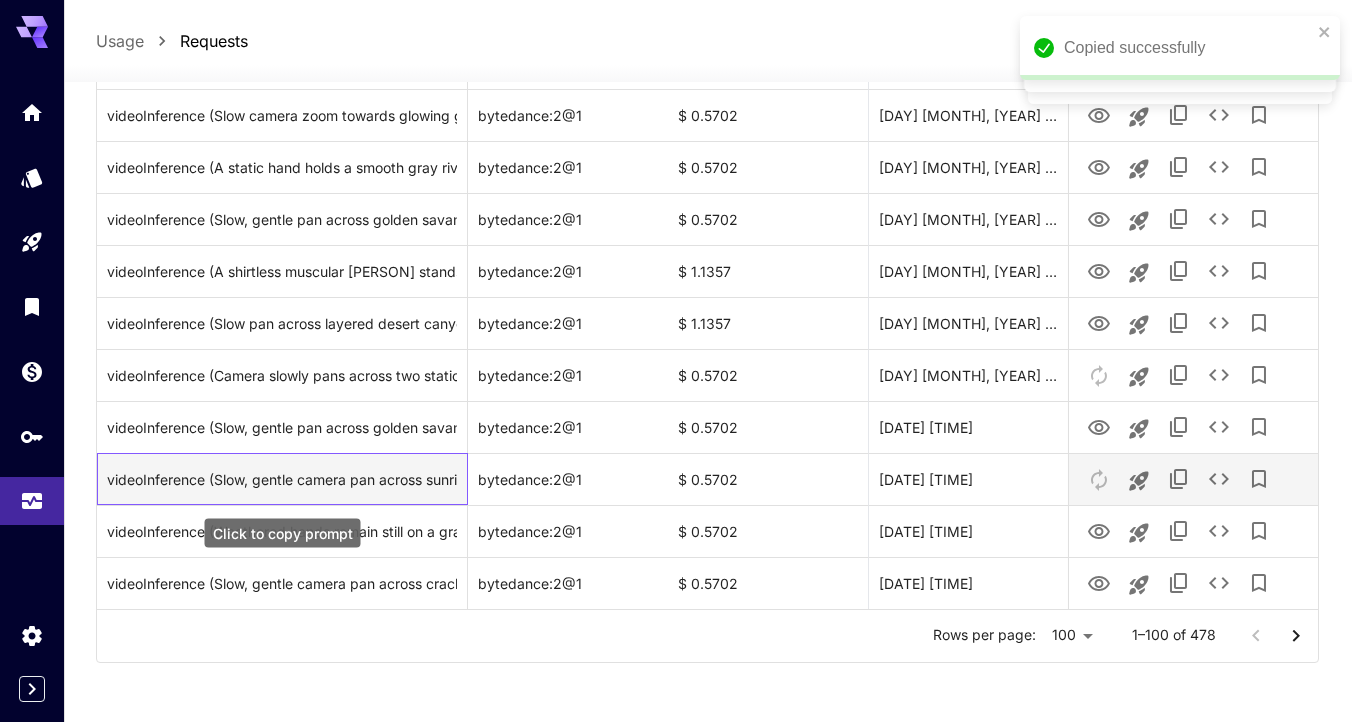click on "videoInference (Slow, gentle camera pan across sunrise landscape, revealing rolling hills with soft light and wispy clouds, drifting from foreground grass to distant hazy hills with subtle color gradient in sky.)" at bounding box center [281, 479] 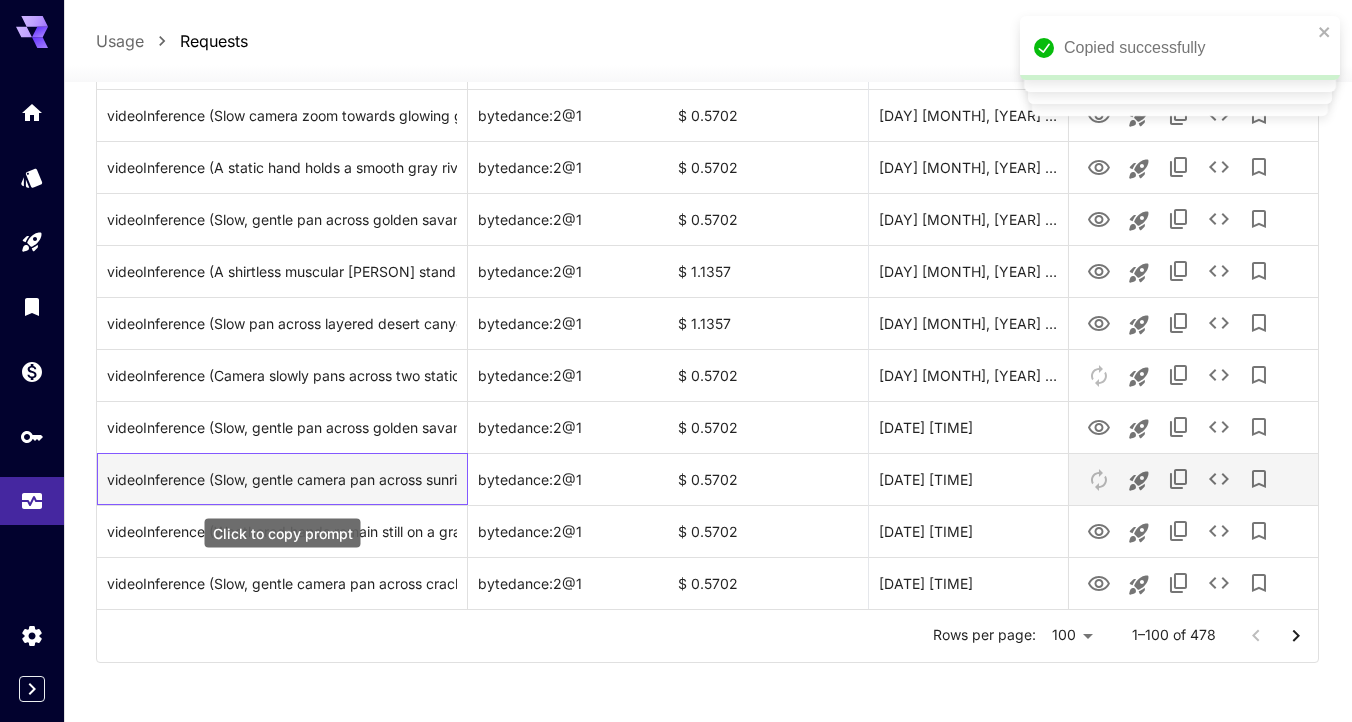 click on "videoInference (Slow, gentle camera pan across sunrise landscape, revealing rolling hills with soft light and wispy clouds, drifting from foreground grass to distant hazy hills with subtle color gradient in sky.)" at bounding box center [281, 479] 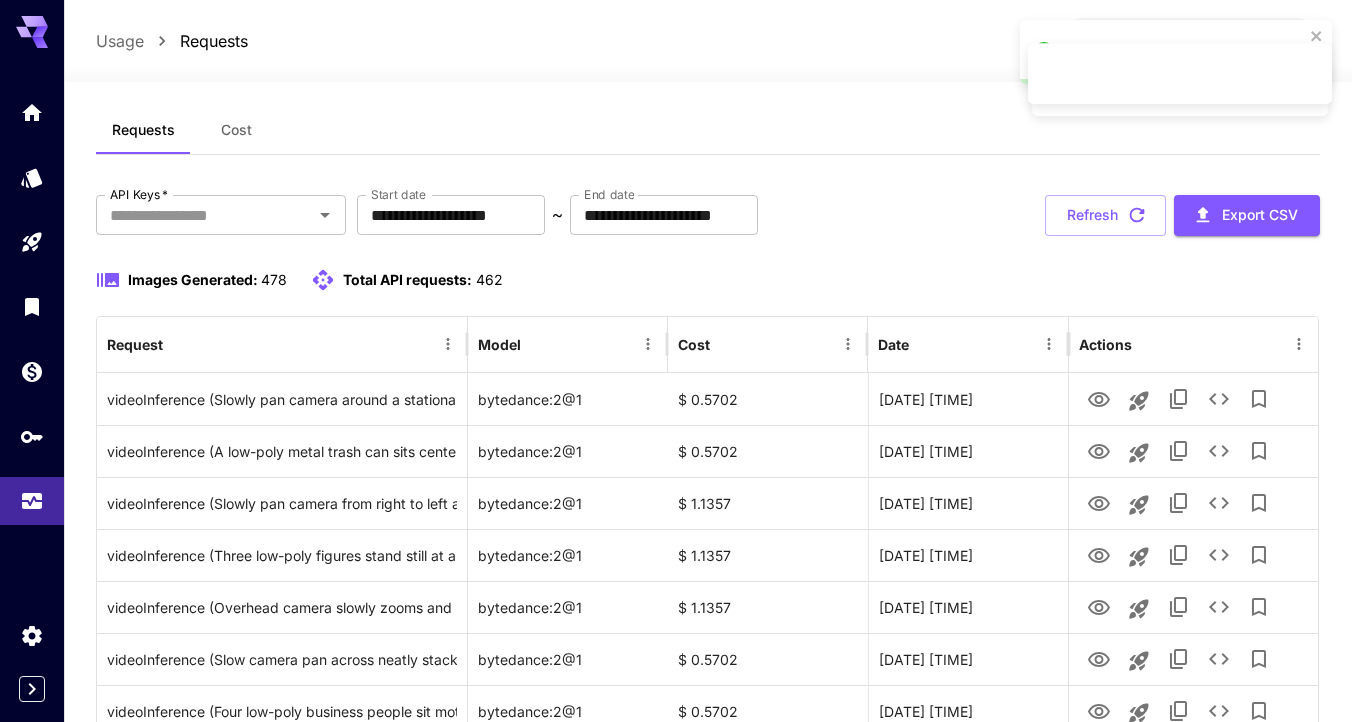 scroll, scrollTop: 0, scrollLeft: 0, axis: both 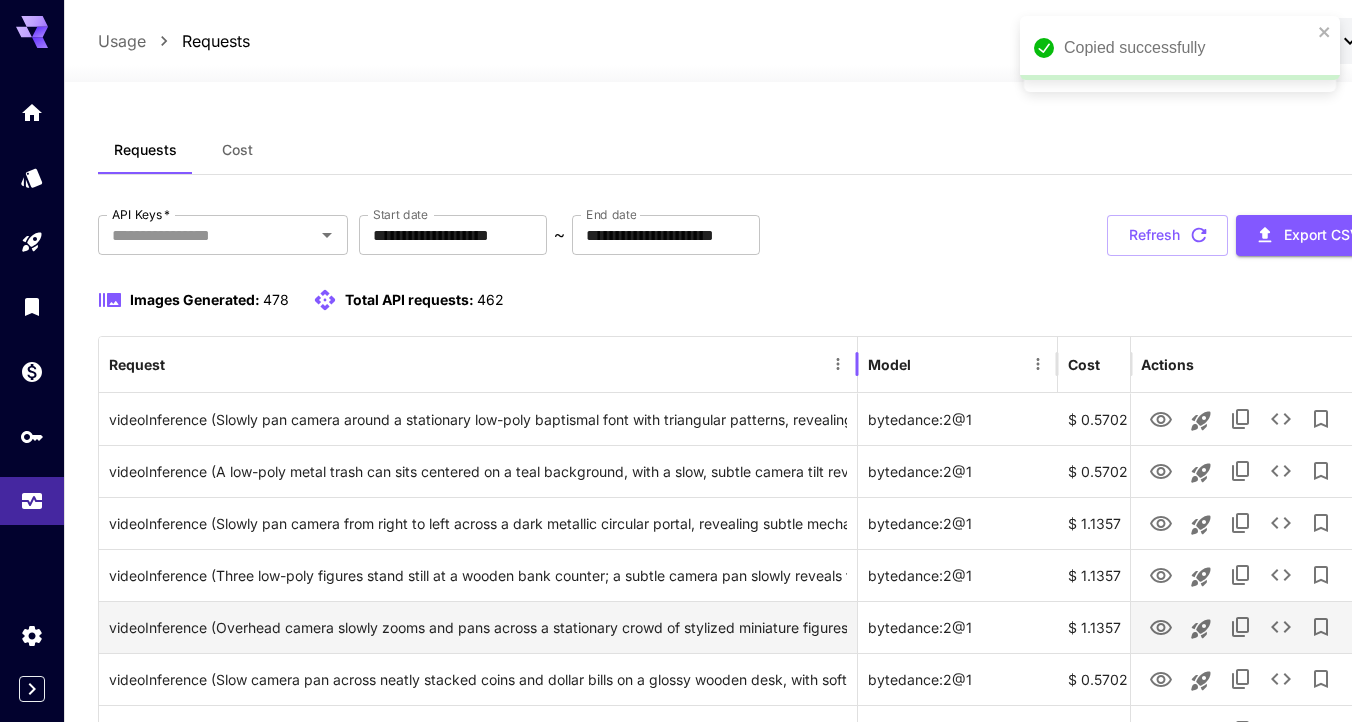 drag, startPoint x: 468, startPoint y: 348, endPoint x: 733, endPoint y: 615, distance: 376.18347 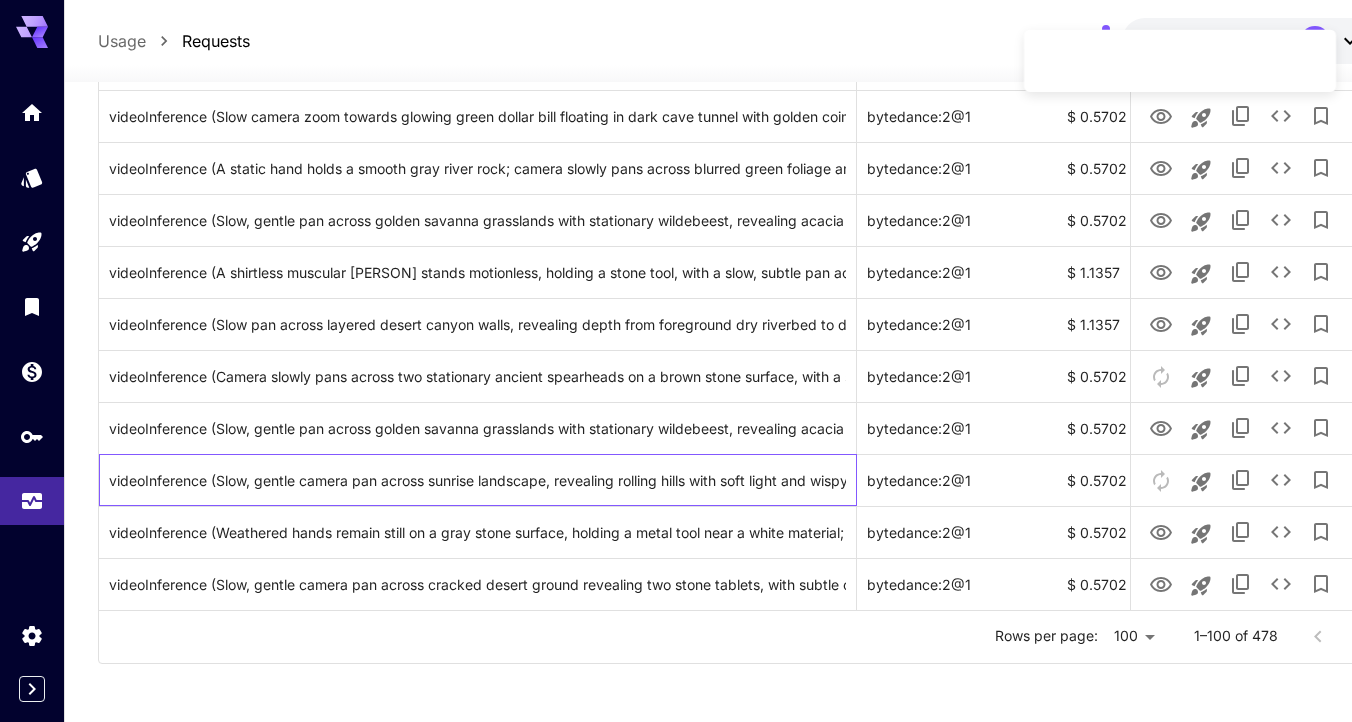 scroll, scrollTop: 4984, scrollLeft: 0, axis: vertical 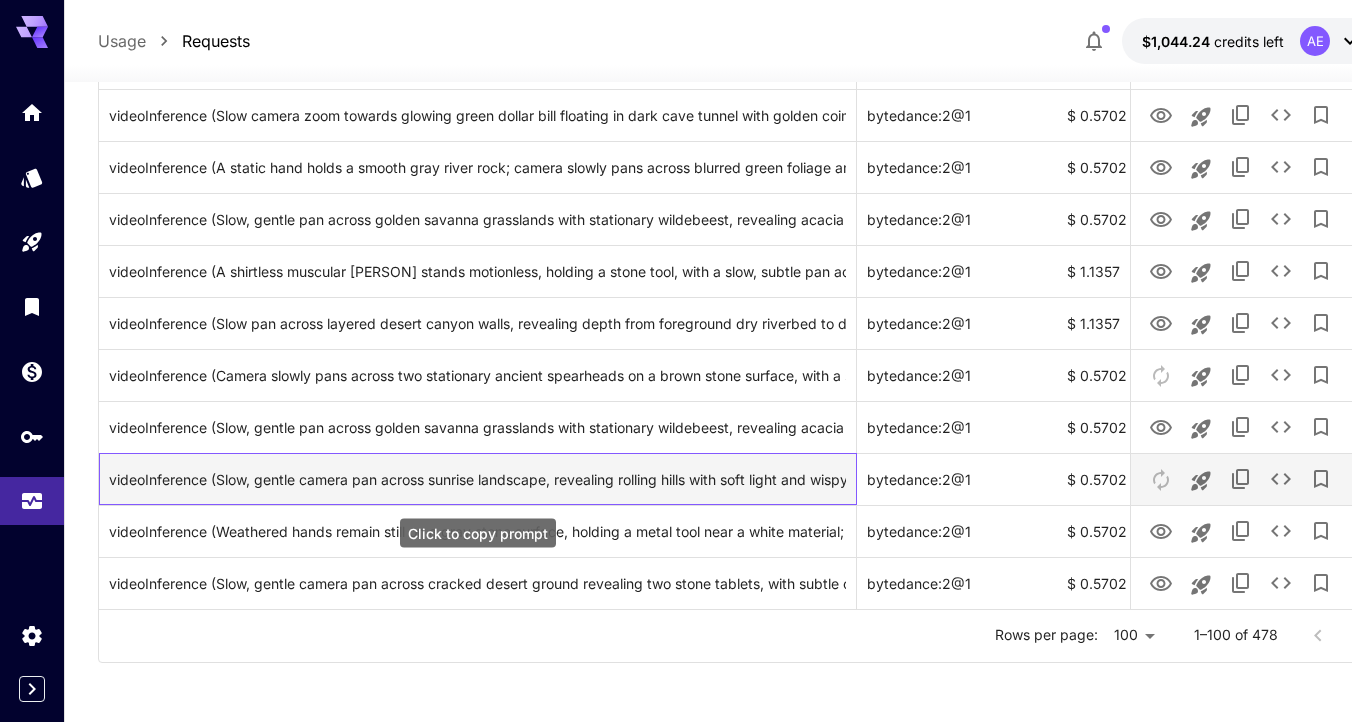 click on "videoInference (Slow, gentle camera pan across sunrise landscape, revealing rolling hills with soft light and wispy clouds, drifting from foreground grass to distant hazy hills with subtle color gradient in sky.)" at bounding box center [477, 479] 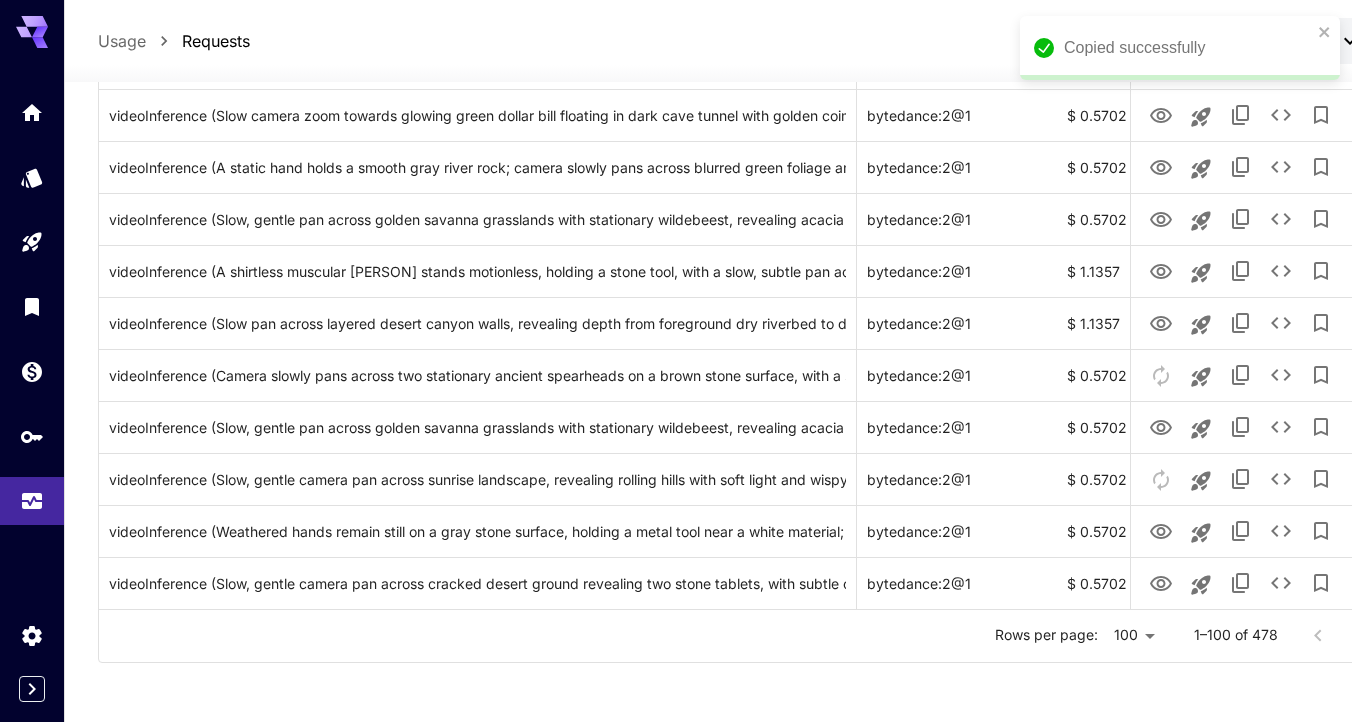 click on "Rows per page: 100 *** 1–100 of 478" at bounding box center (739, 636) 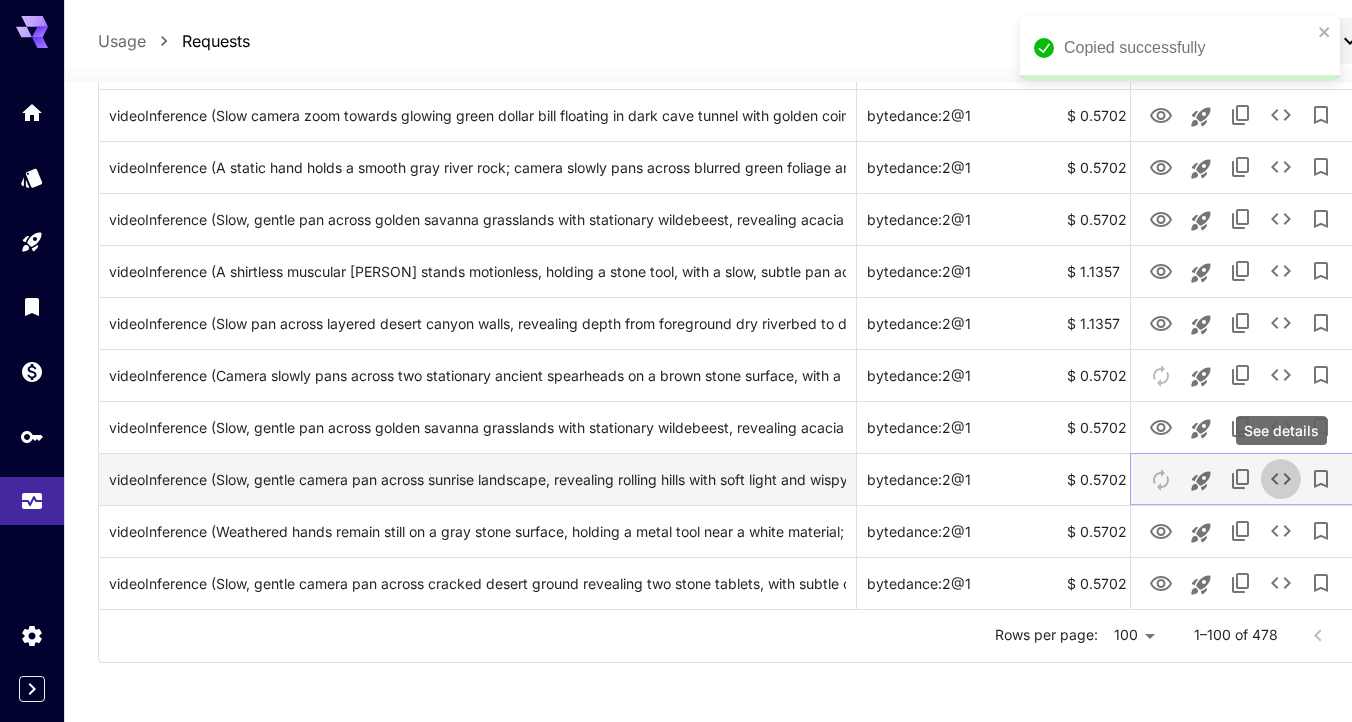 click 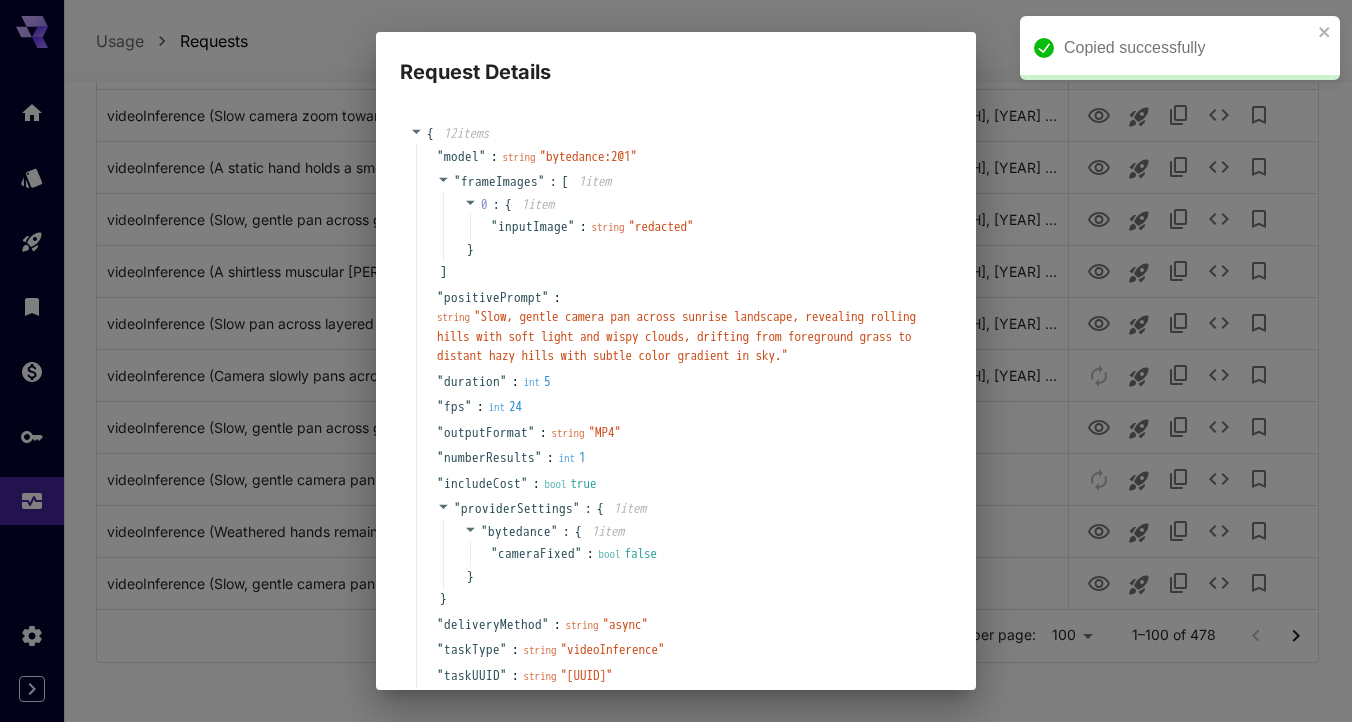 scroll, scrollTop: 157, scrollLeft: 0, axis: vertical 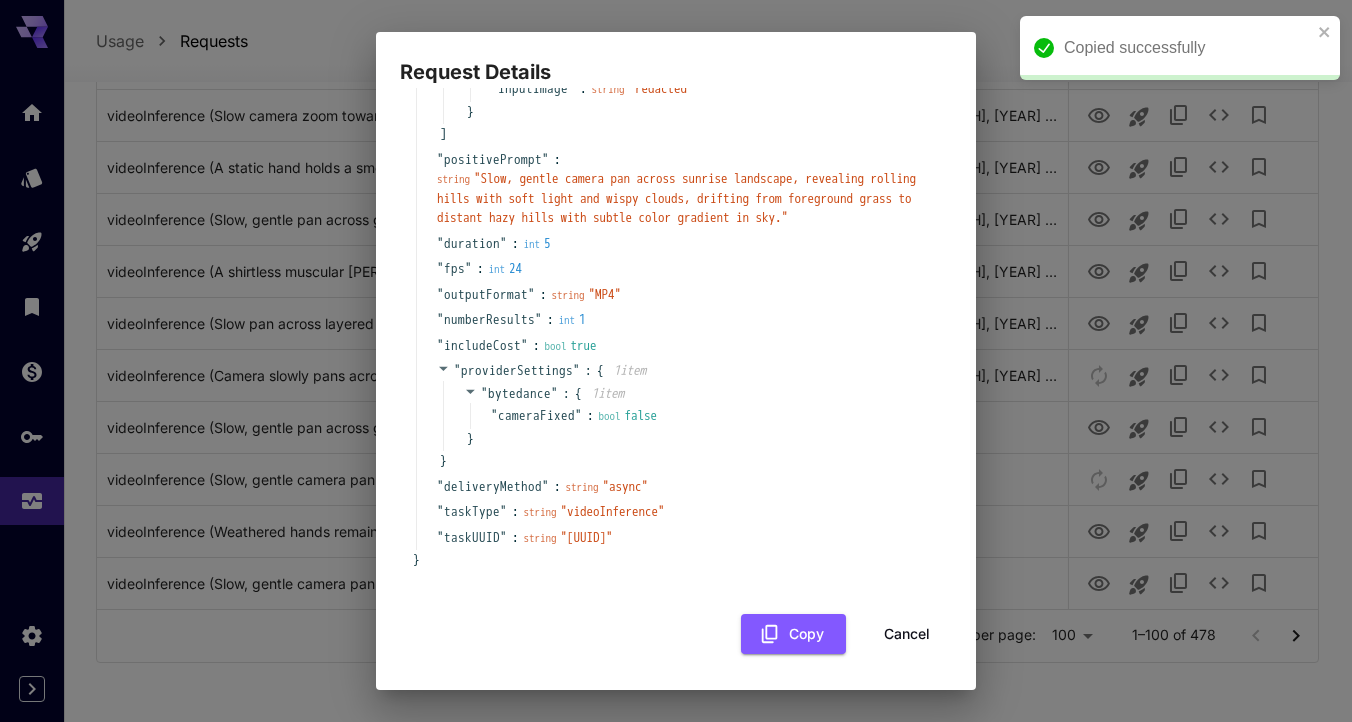 drag, startPoint x: 590, startPoint y: 539, endPoint x: 873, endPoint y: 542, distance: 283.0159 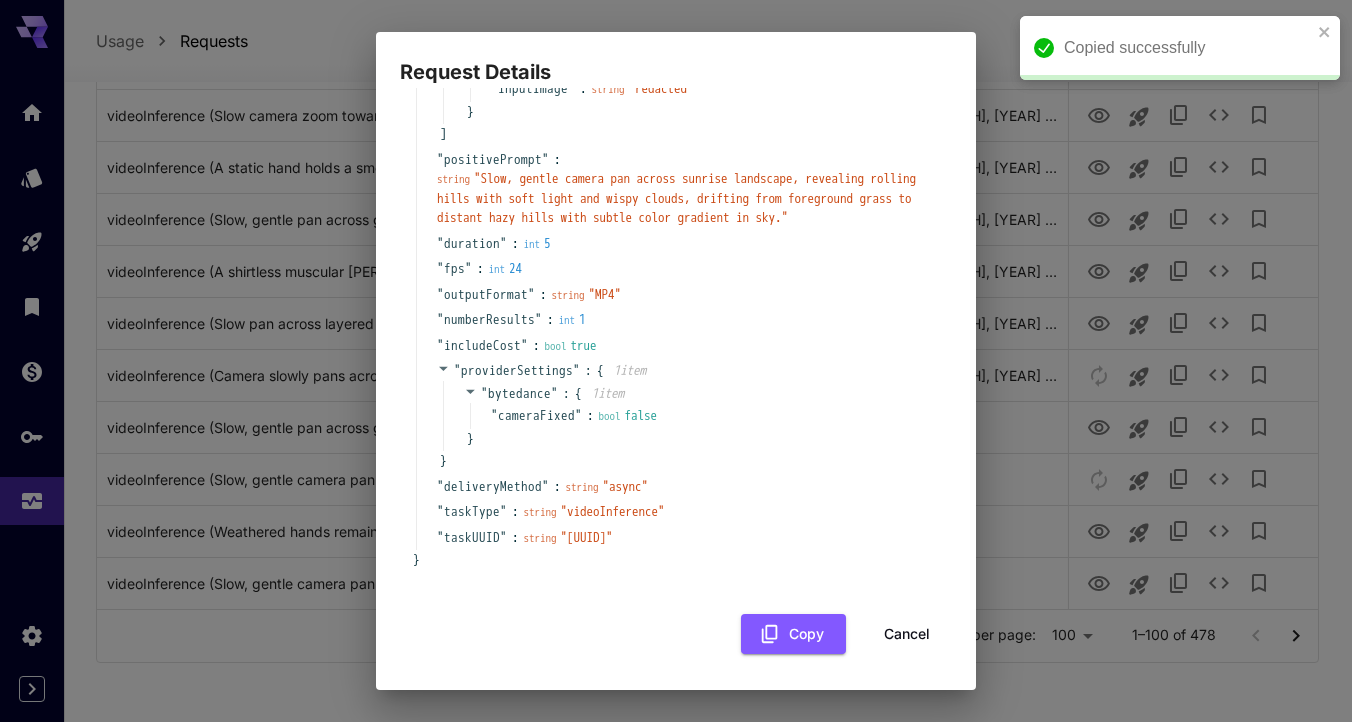 copy on "[UUID]" 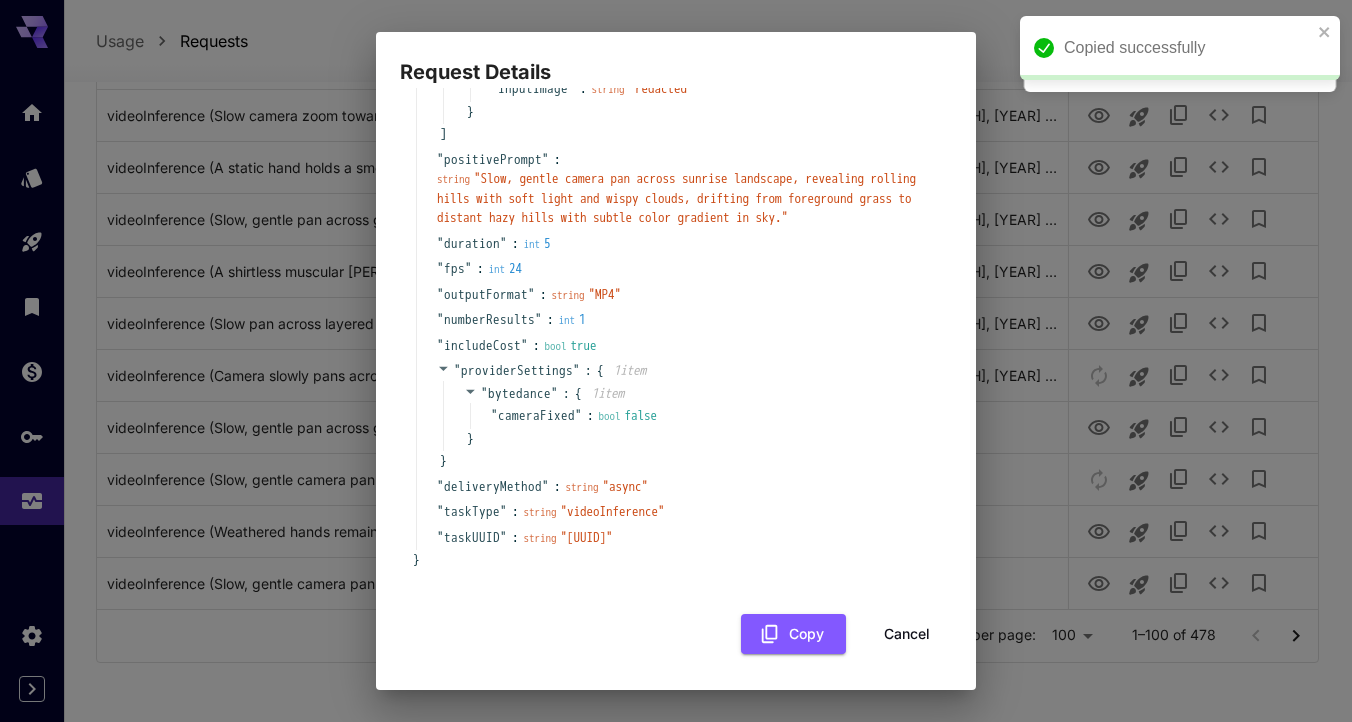 click on "Cancel" at bounding box center (907, 634) 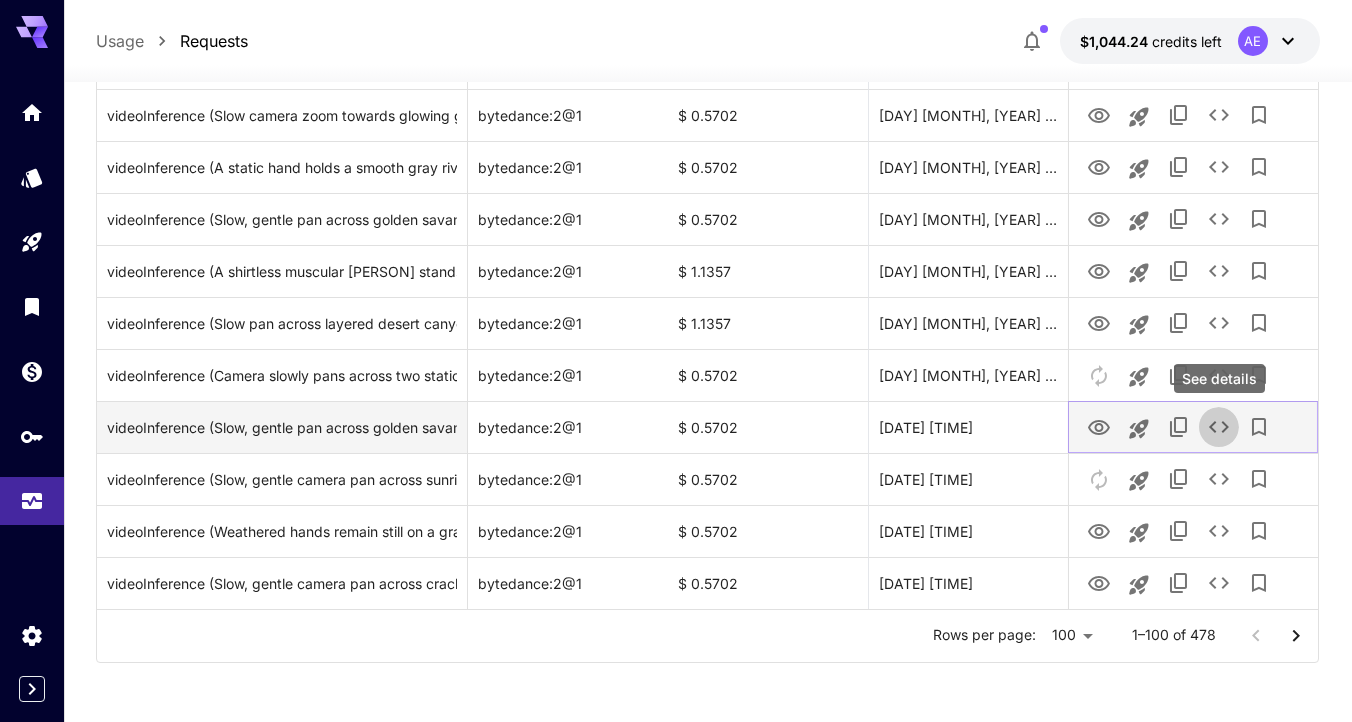 click 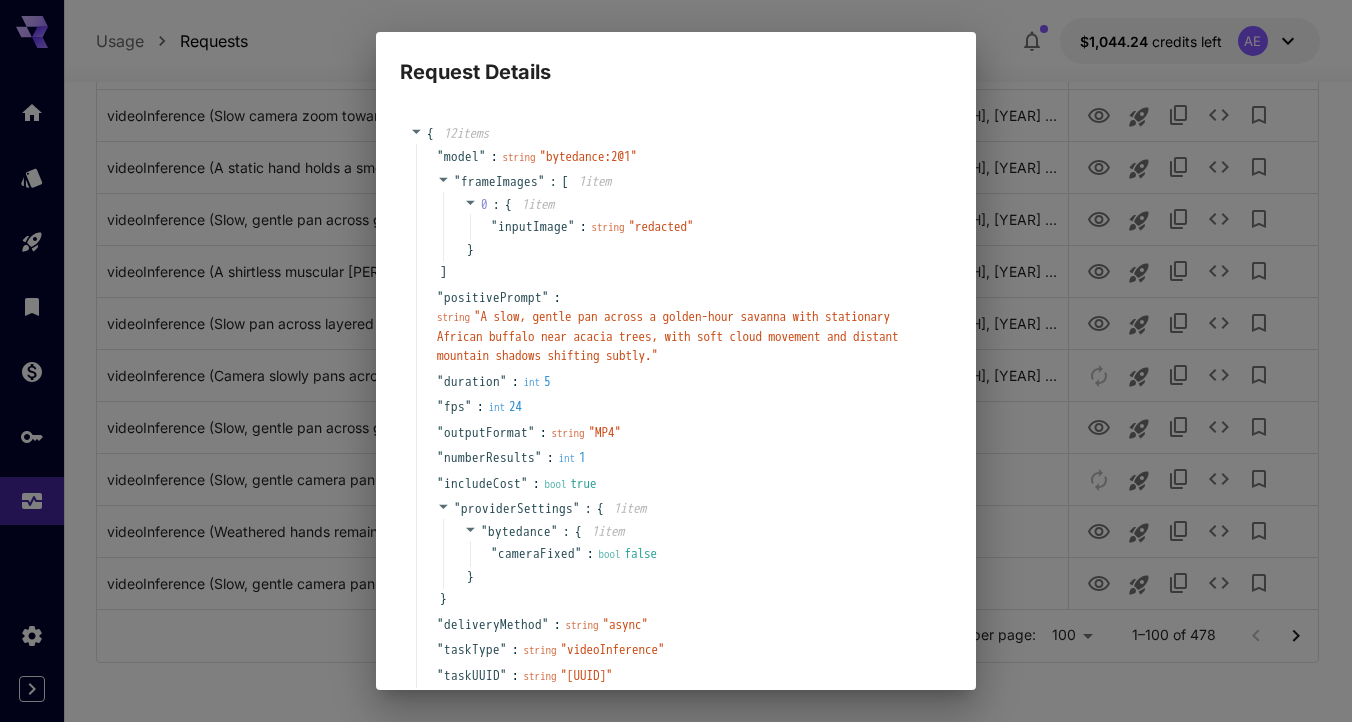 scroll, scrollTop: 138, scrollLeft: 0, axis: vertical 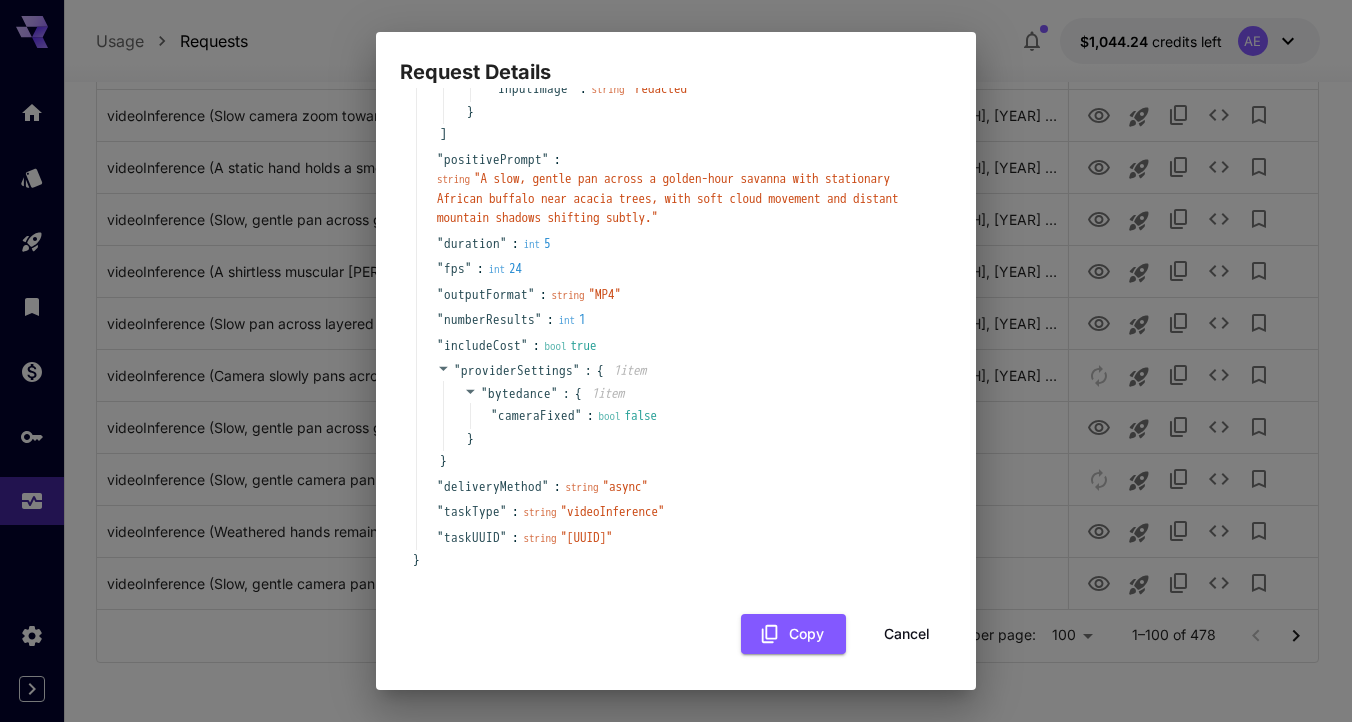 drag, startPoint x: 870, startPoint y: 536, endPoint x: 591, endPoint y: 537, distance: 279.0018 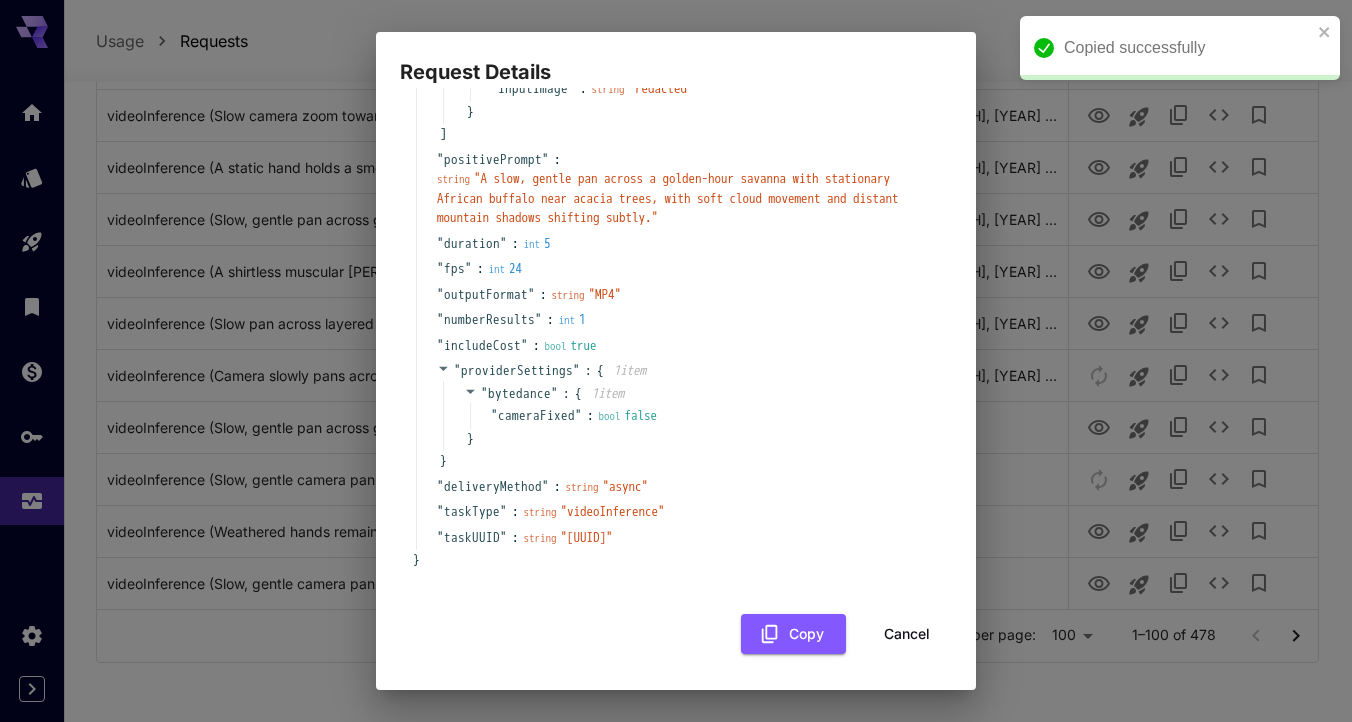copy on "[UUID]" 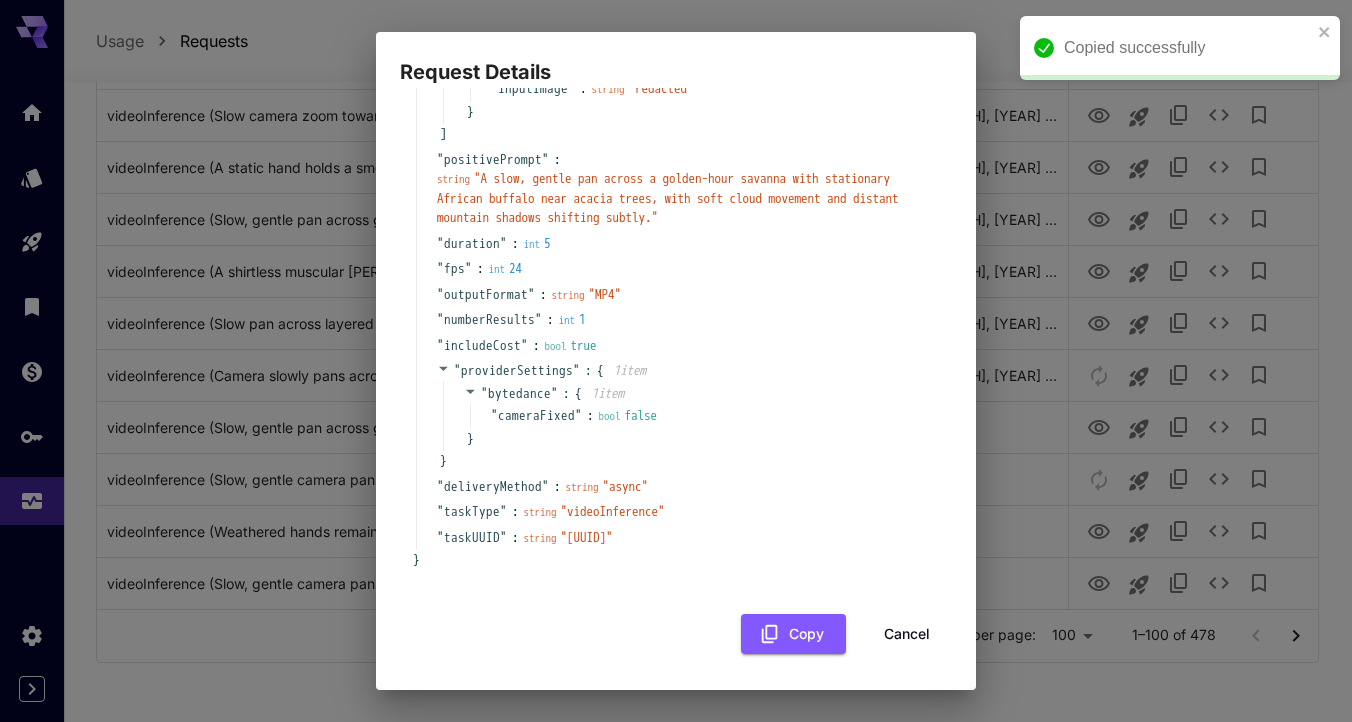 click on "Cancel" at bounding box center (907, 634) 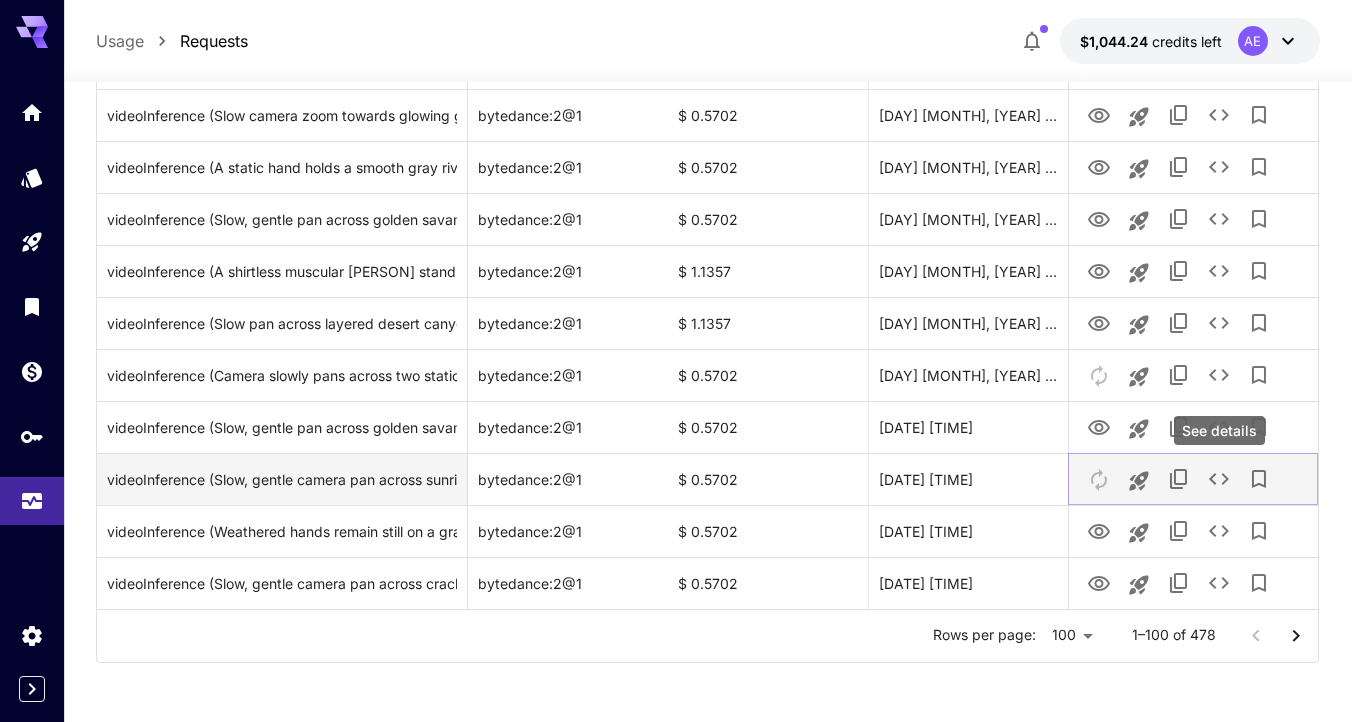 click 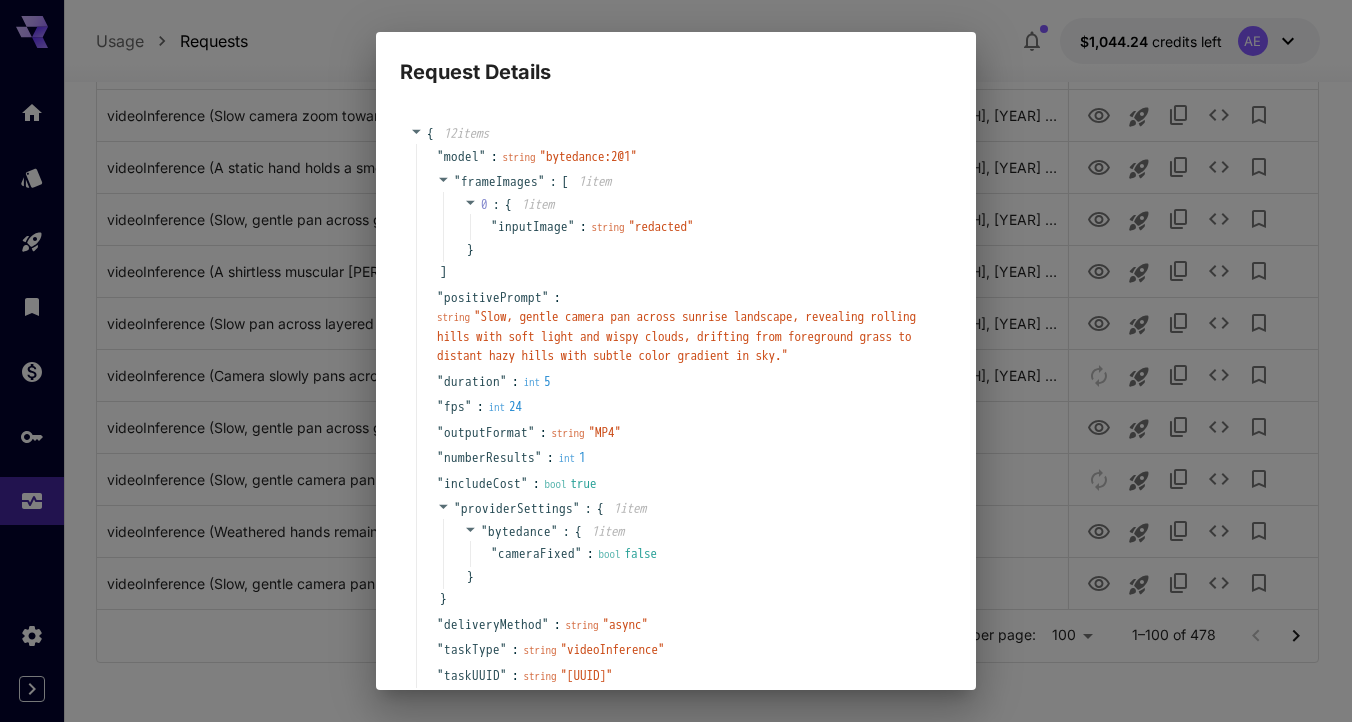 scroll, scrollTop: 157, scrollLeft: 0, axis: vertical 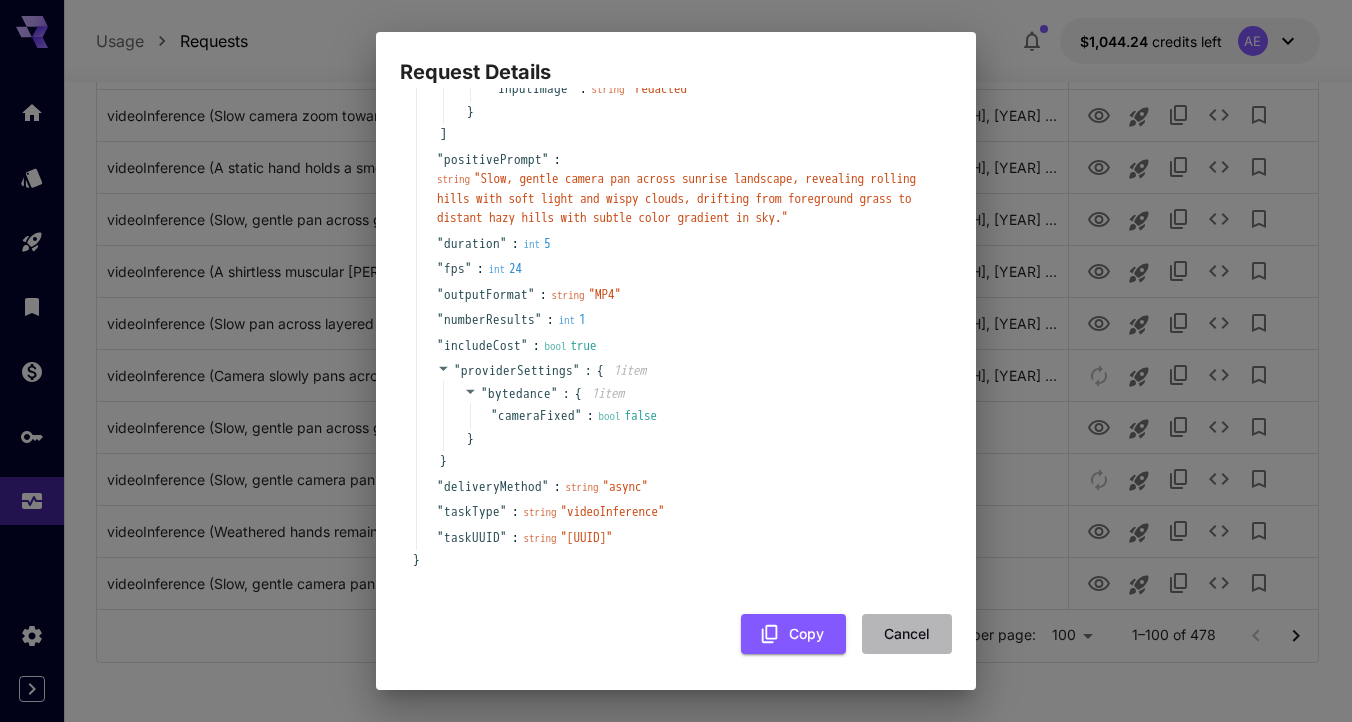 click on "Cancel" at bounding box center [907, 634] 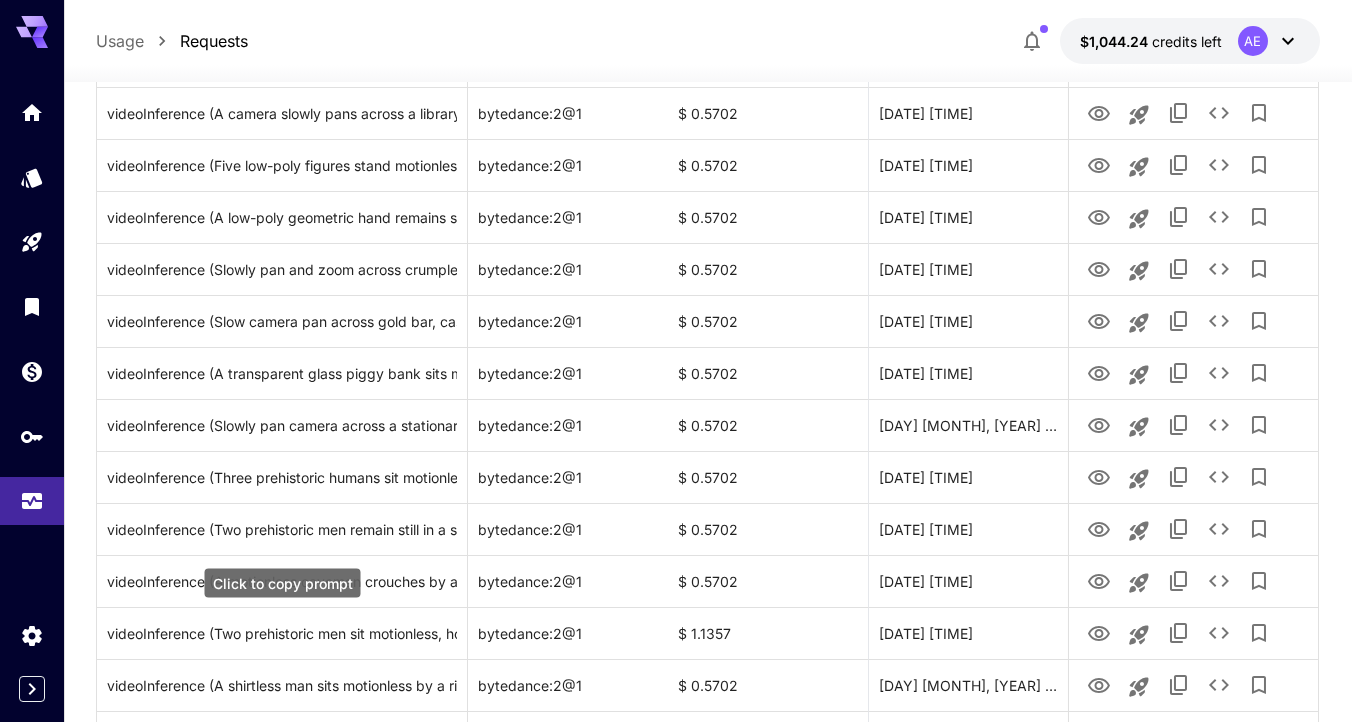 scroll, scrollTop: 904, scrollLeft: 0, axis: vertical 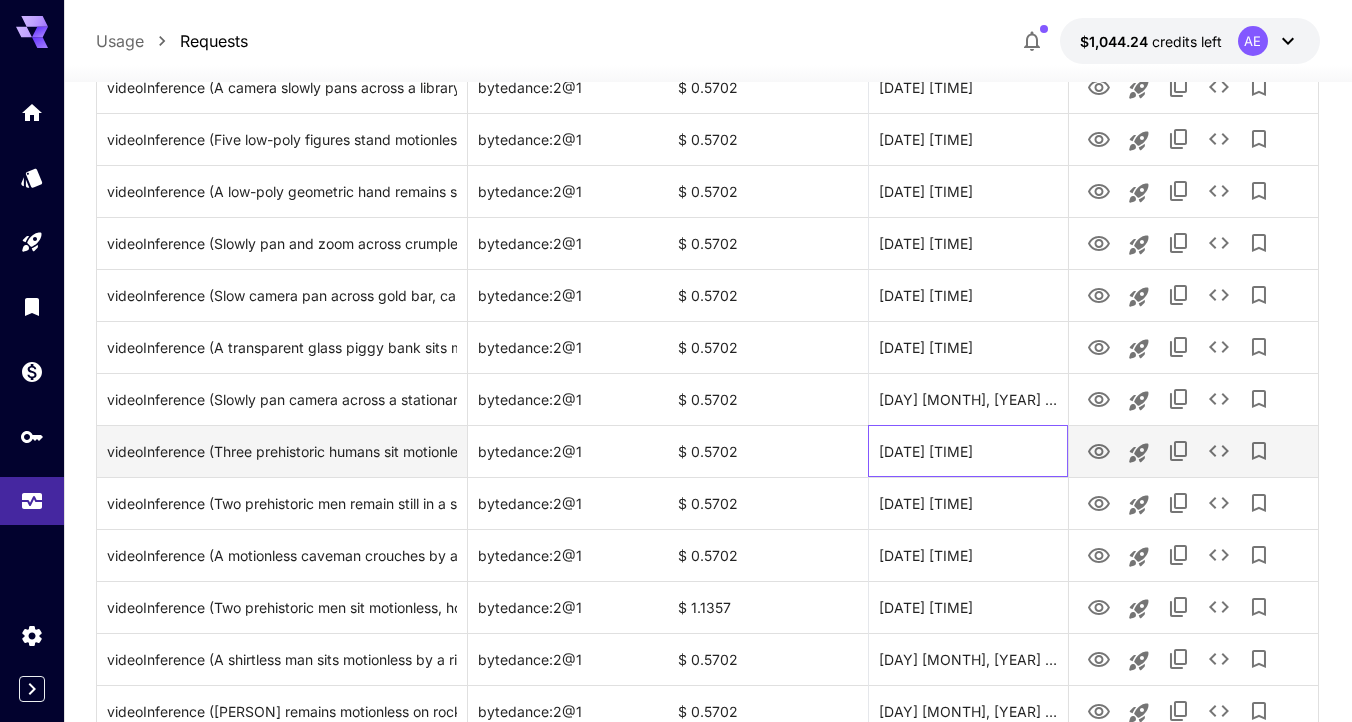drag, startPoint x: 1020, startPoint y: 449, endPoint x: 941, endPoint y: 452, distance: 79.05694 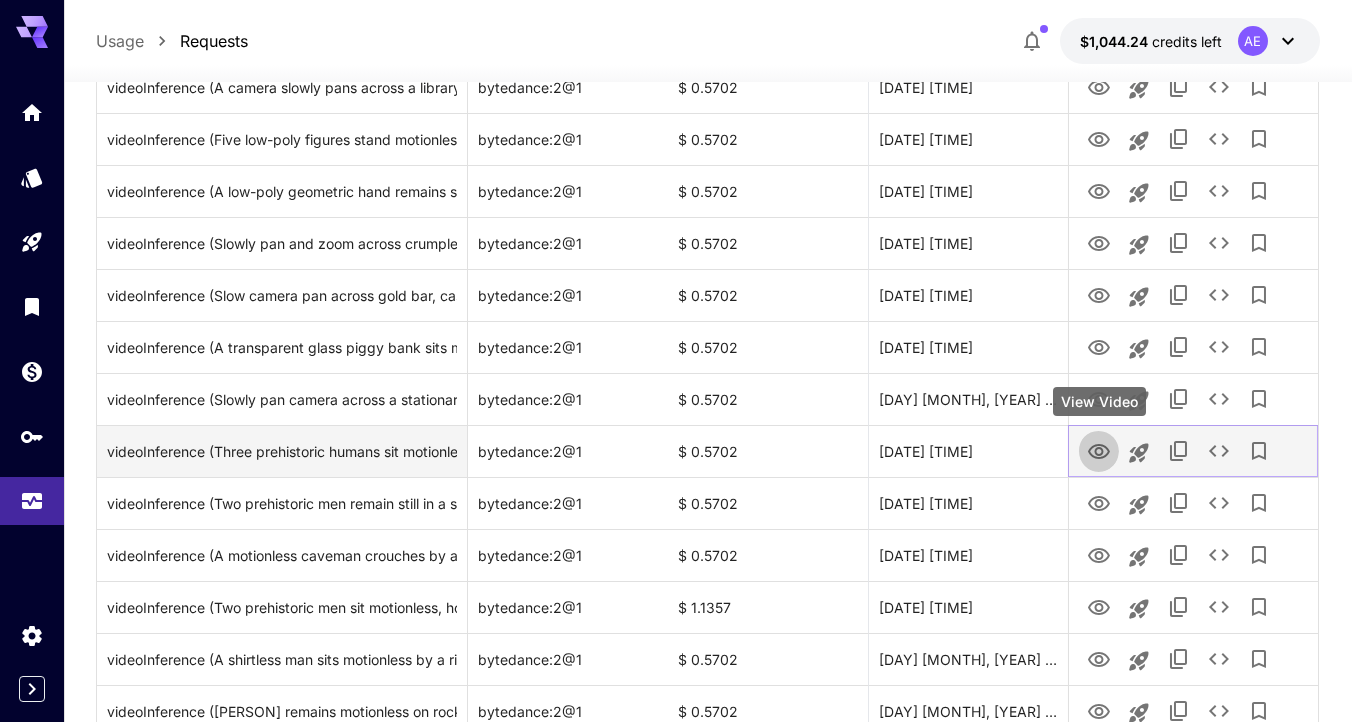 click at bounding box center (1099, 450) 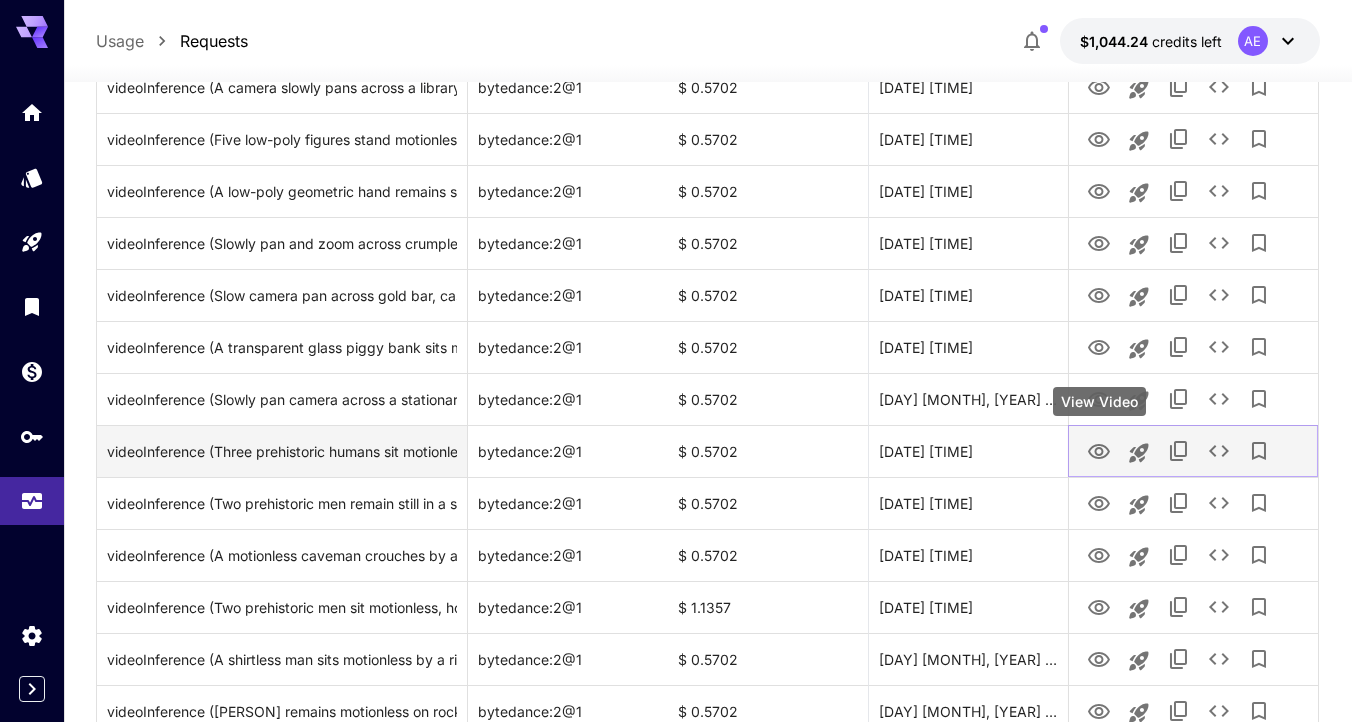click 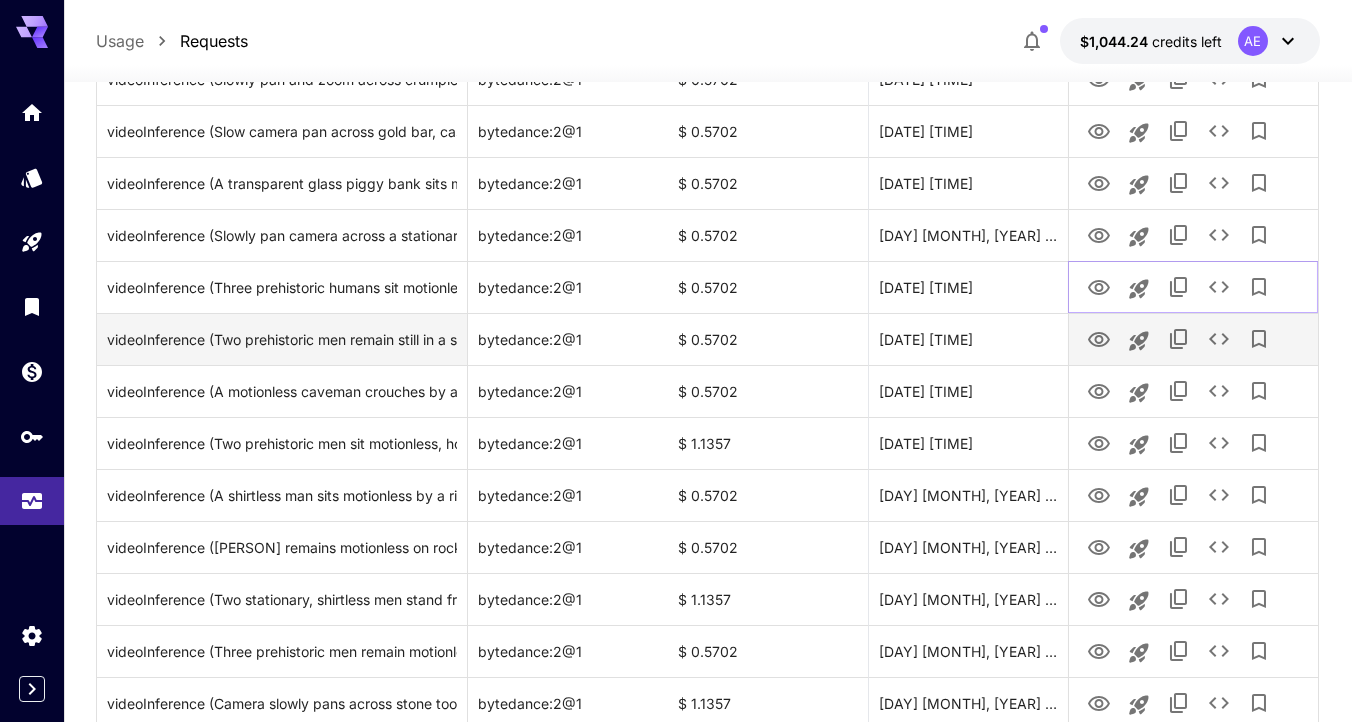 scroll, scrollTop: 1008, scrollLeft: 0, axis: vertical 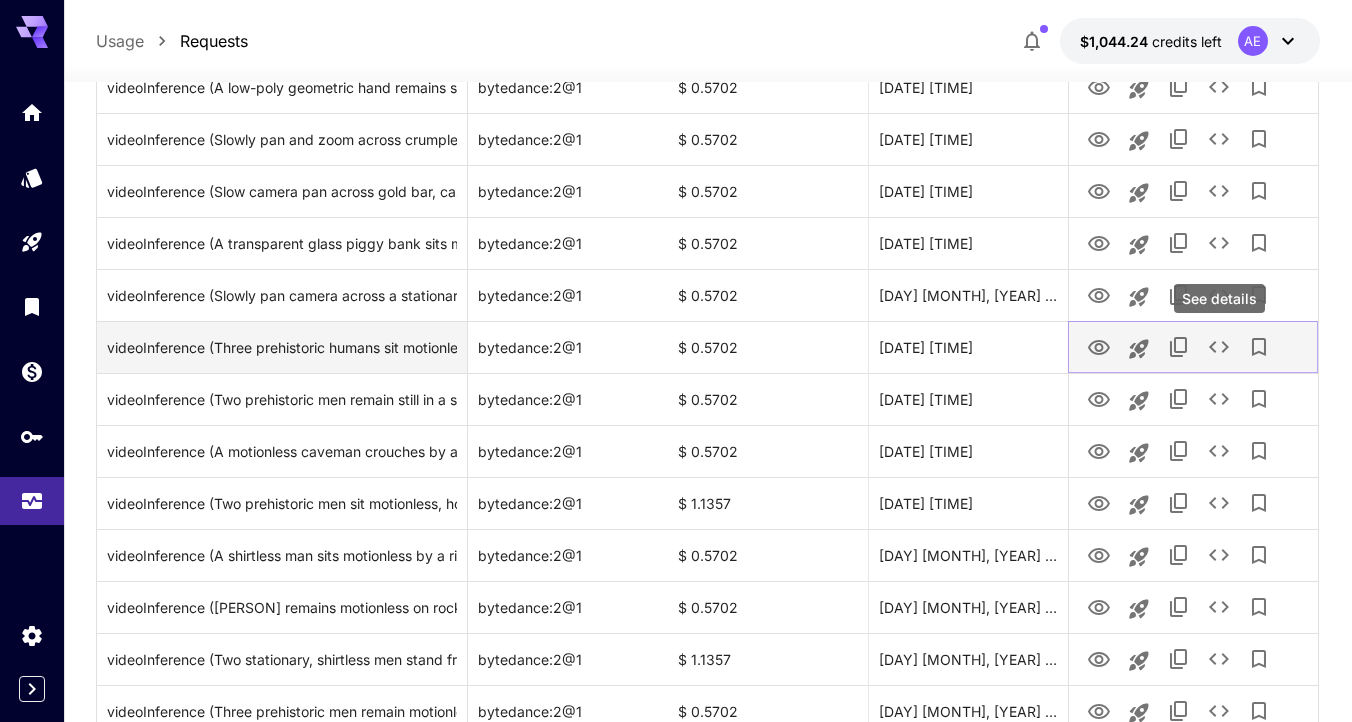 click 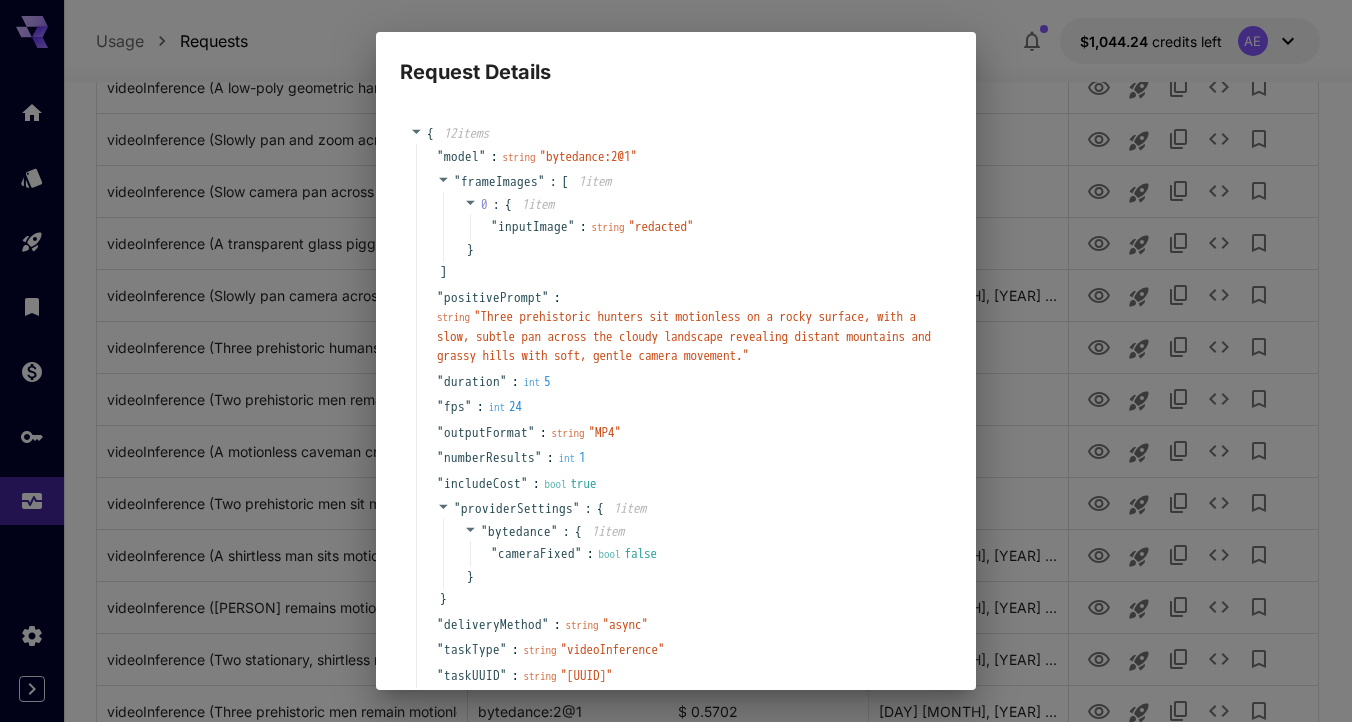 scroll, scrollTop: 157, scrollLeft: 0, axis: vertical 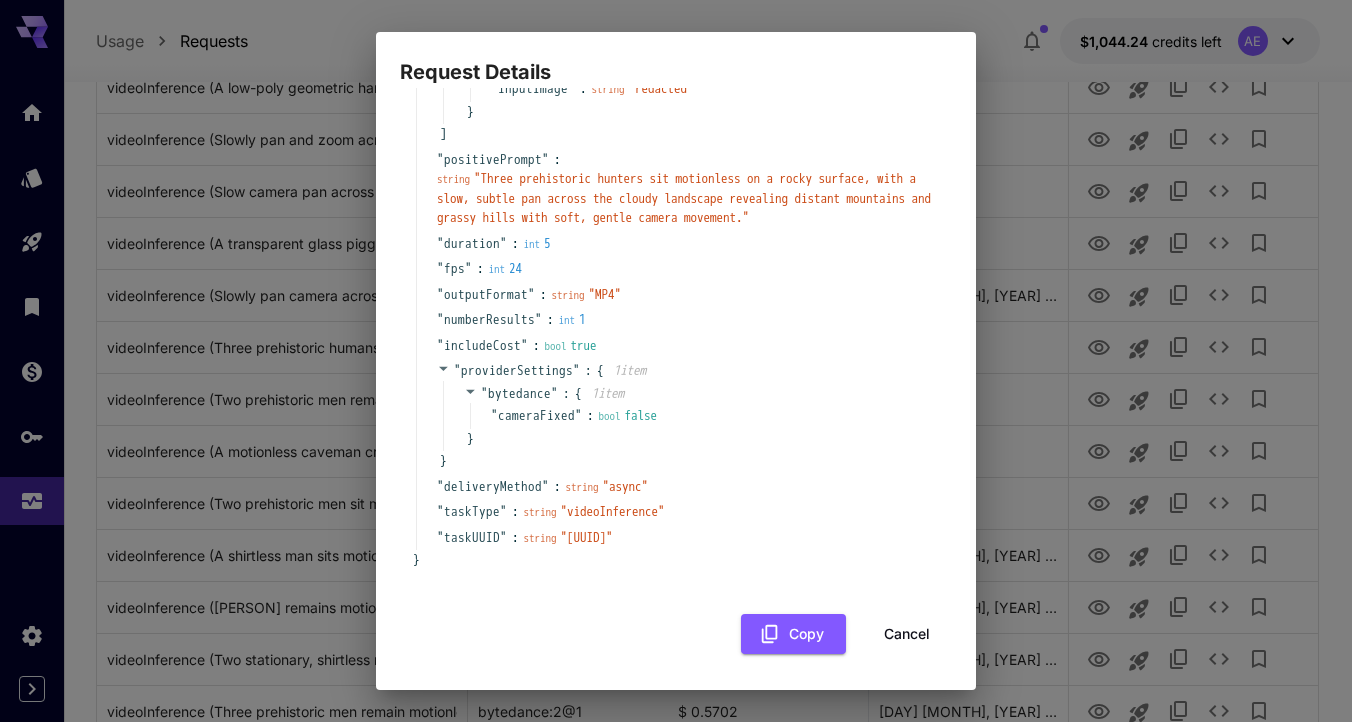 drag, startPoint x: 871, startPoint y: 532, endPoint x: 588, endPoint y: 537, distance: 283.04416 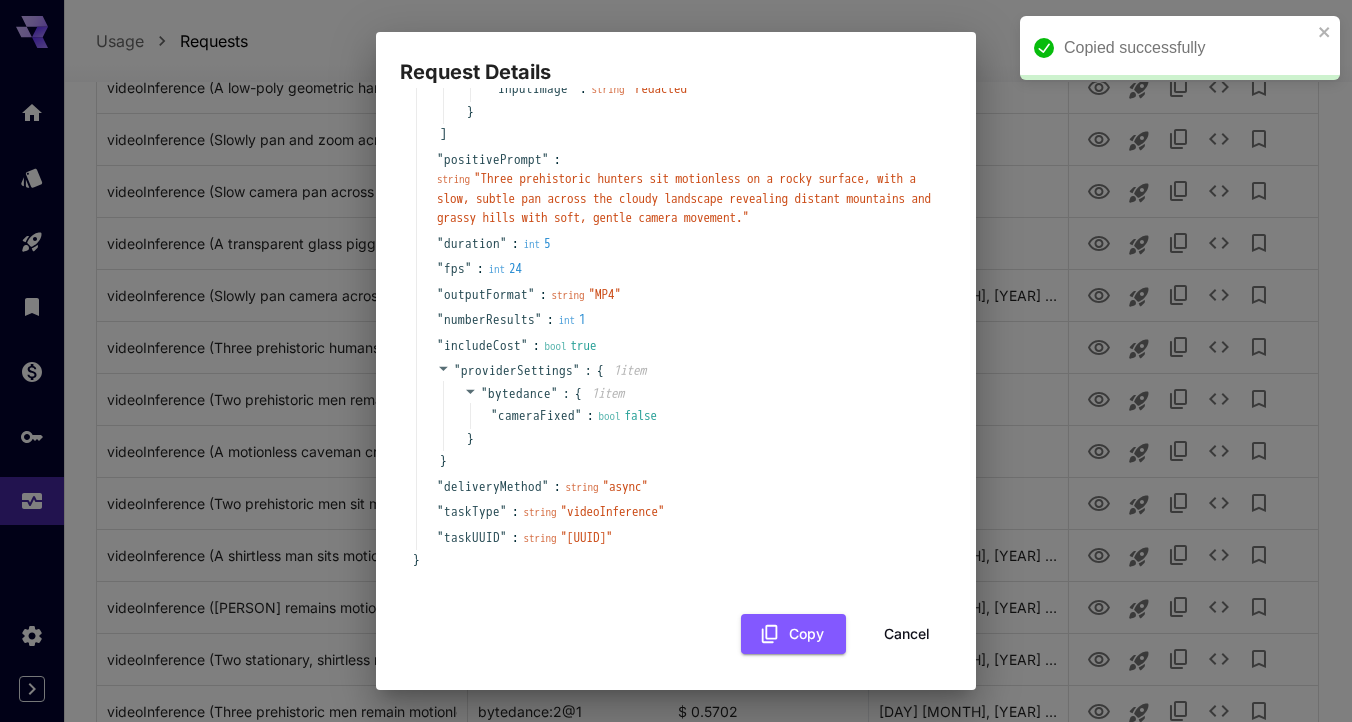 copy on "[UUID]" 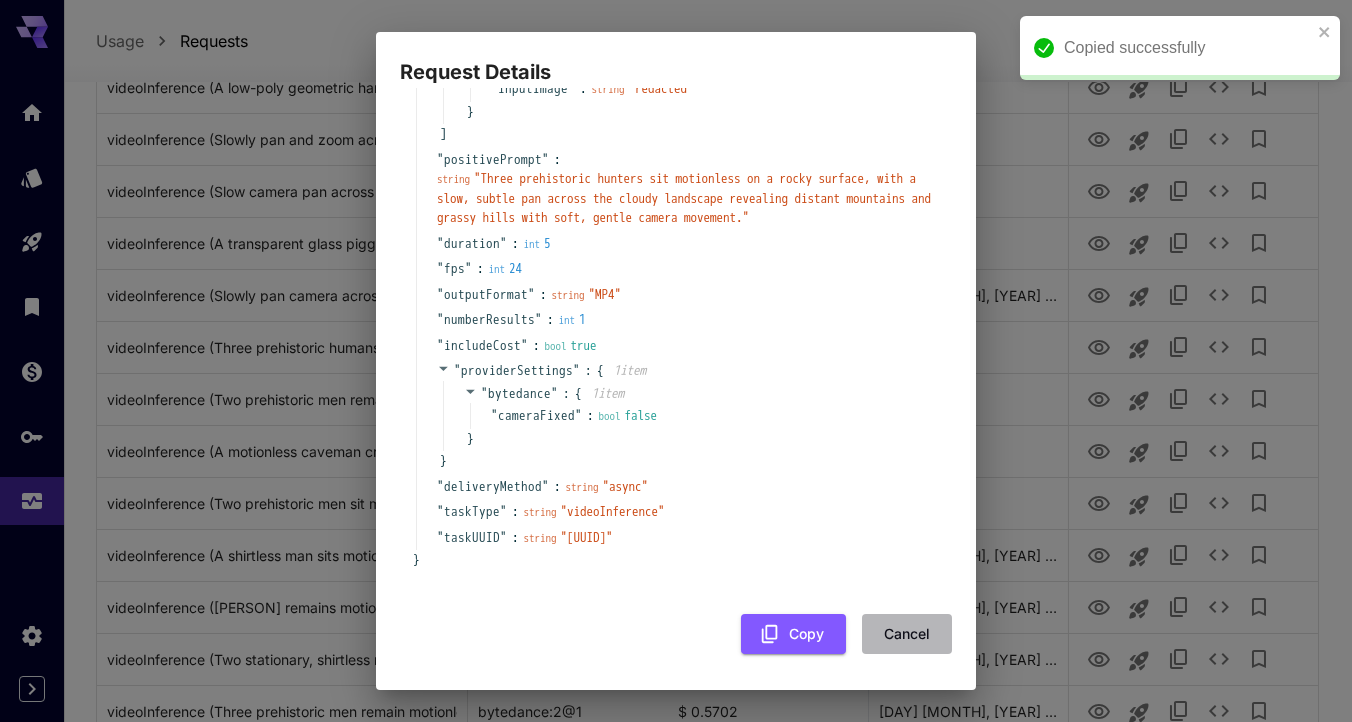 click on "Cancel" at bounding box center (907, 634) 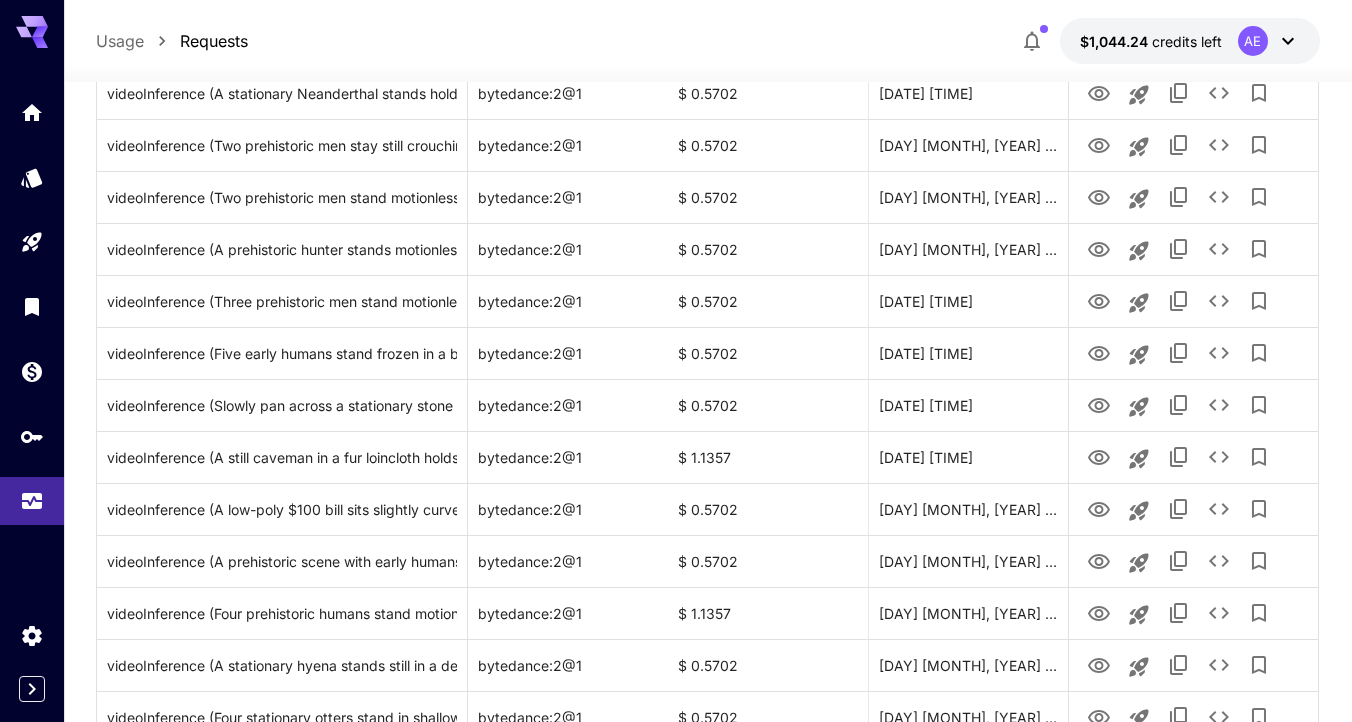 scroll, scrollTop: 4984, scrollLeft: 0, axis: vertical 